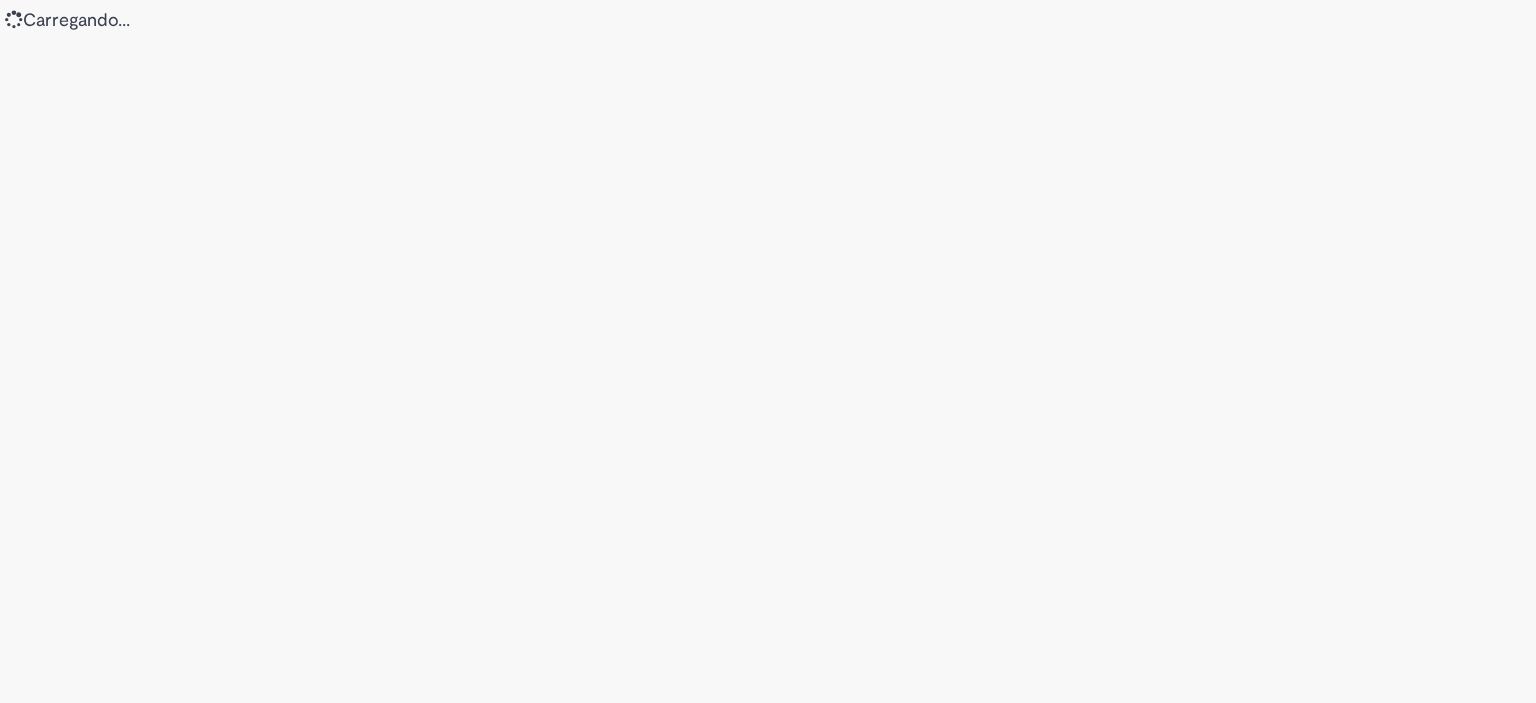 scroll, scrollTop: 0, scrollLeft: 0, axis: both 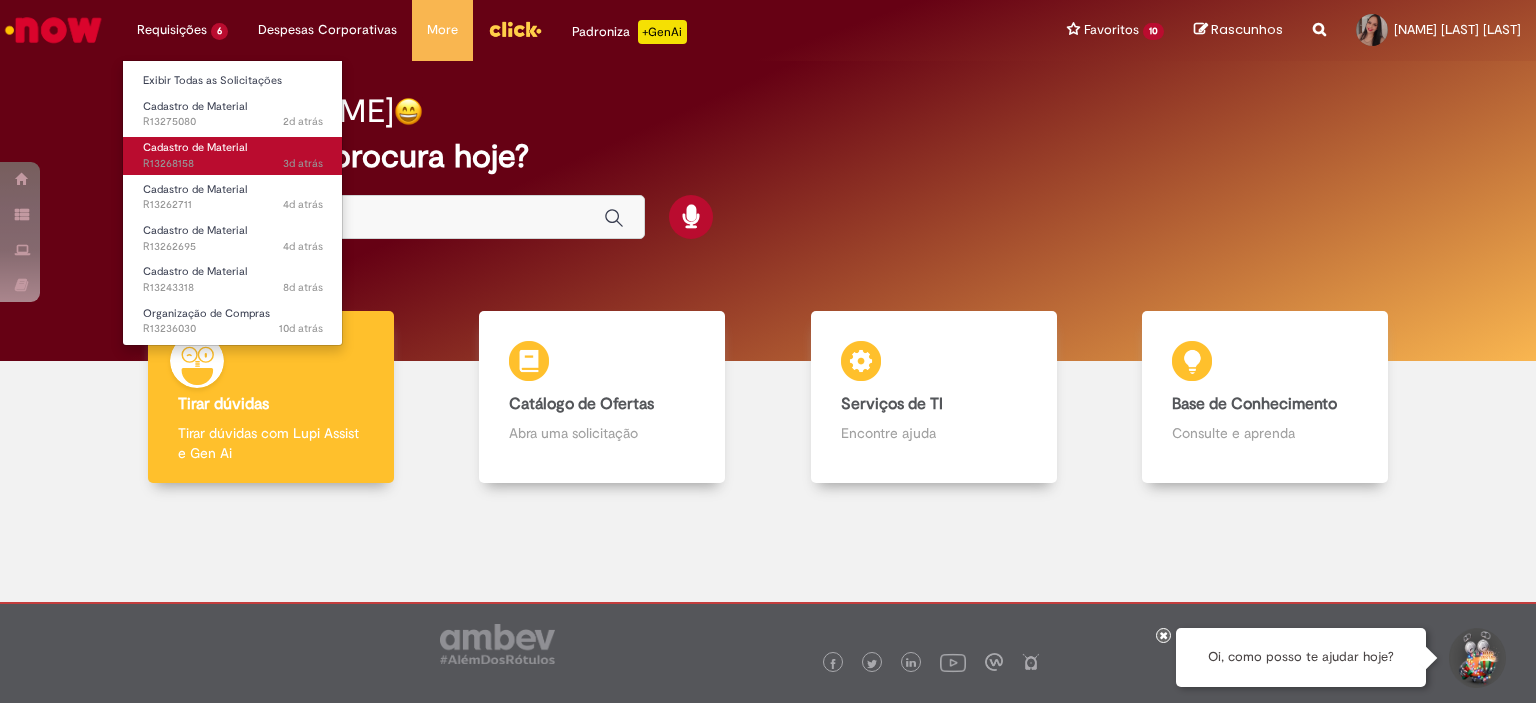 click on "Cadastro de Material" at bounding box center (195, 147) 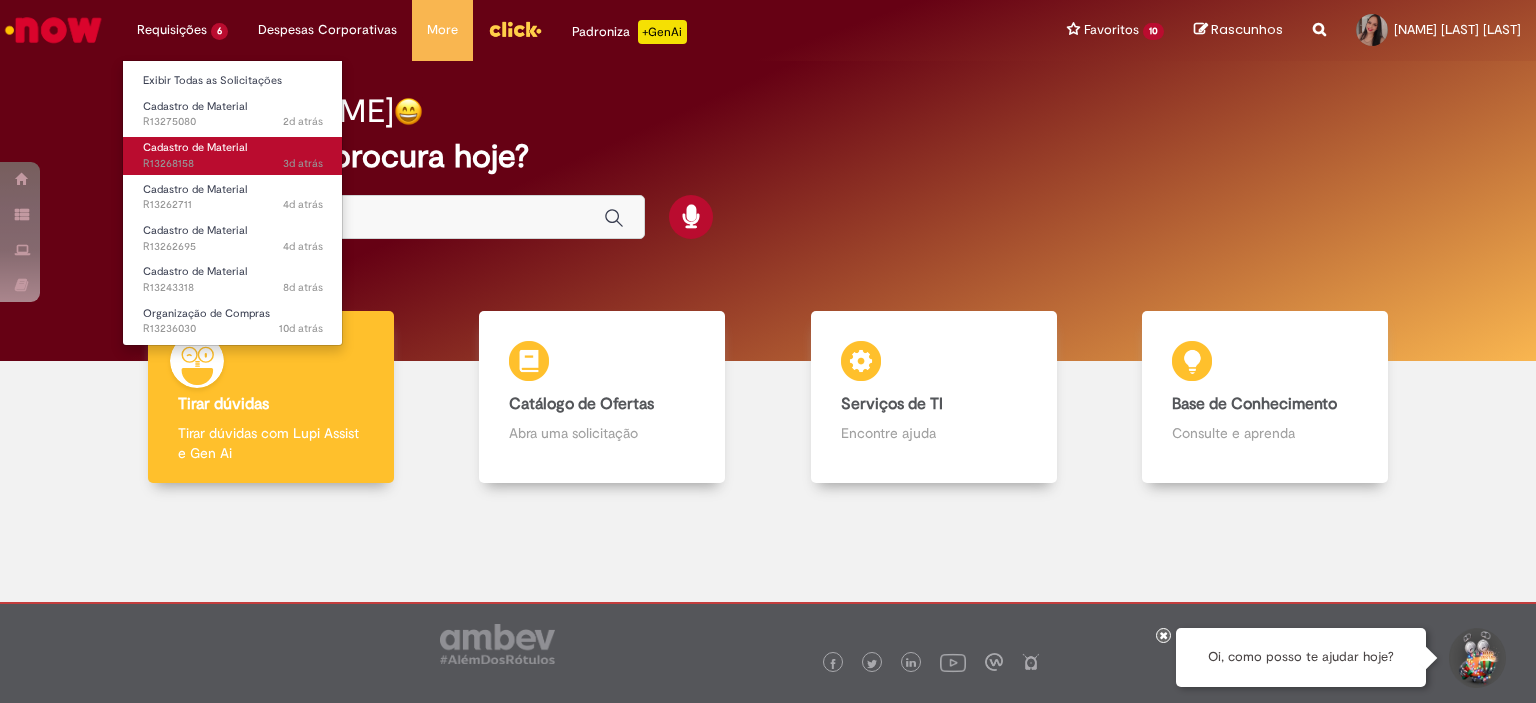 click on "3d atrás 3 dias atrás  R13268158" at bounding box center [233, 164] 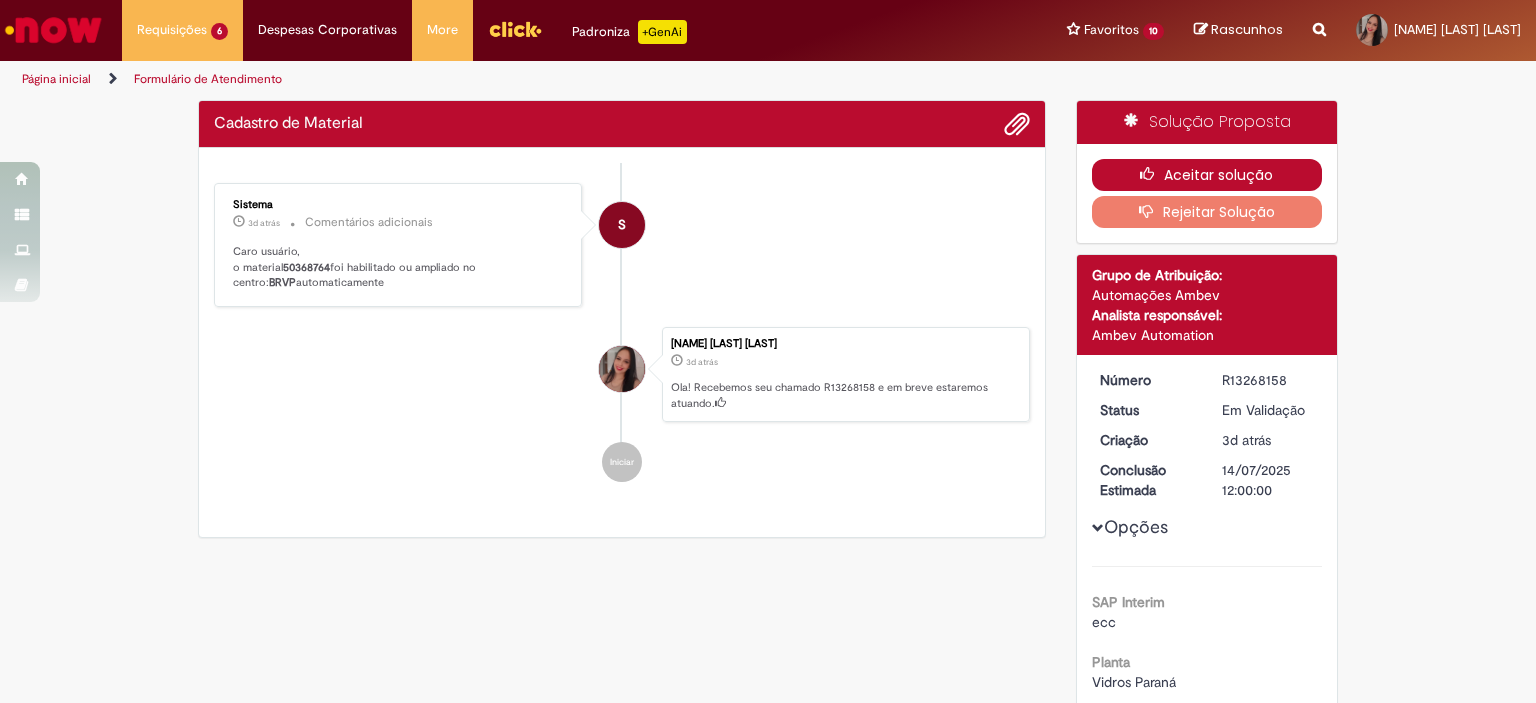 click on "Aceitar solução" at bounding box center [1207, 175] 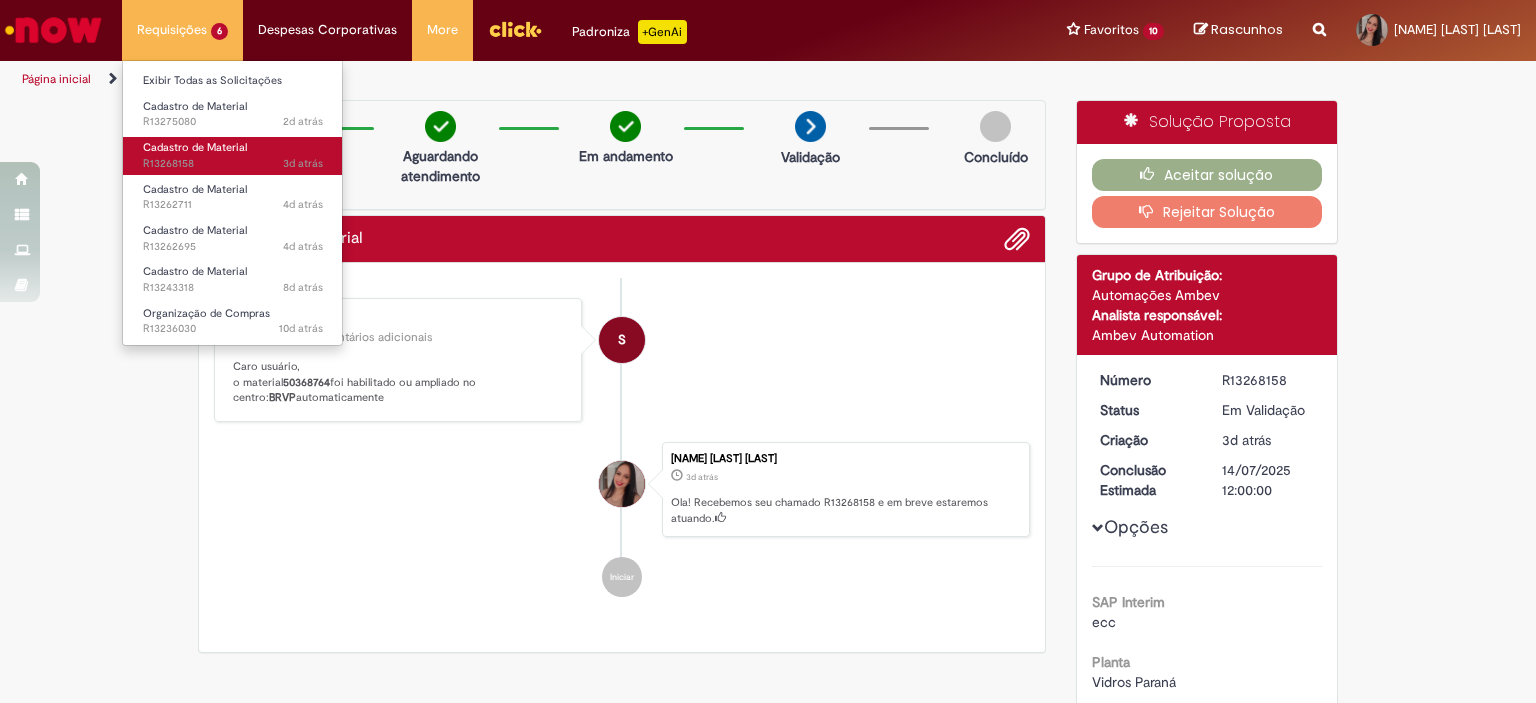 click on "Cadastro de Material" at bounding box center (195, 147) 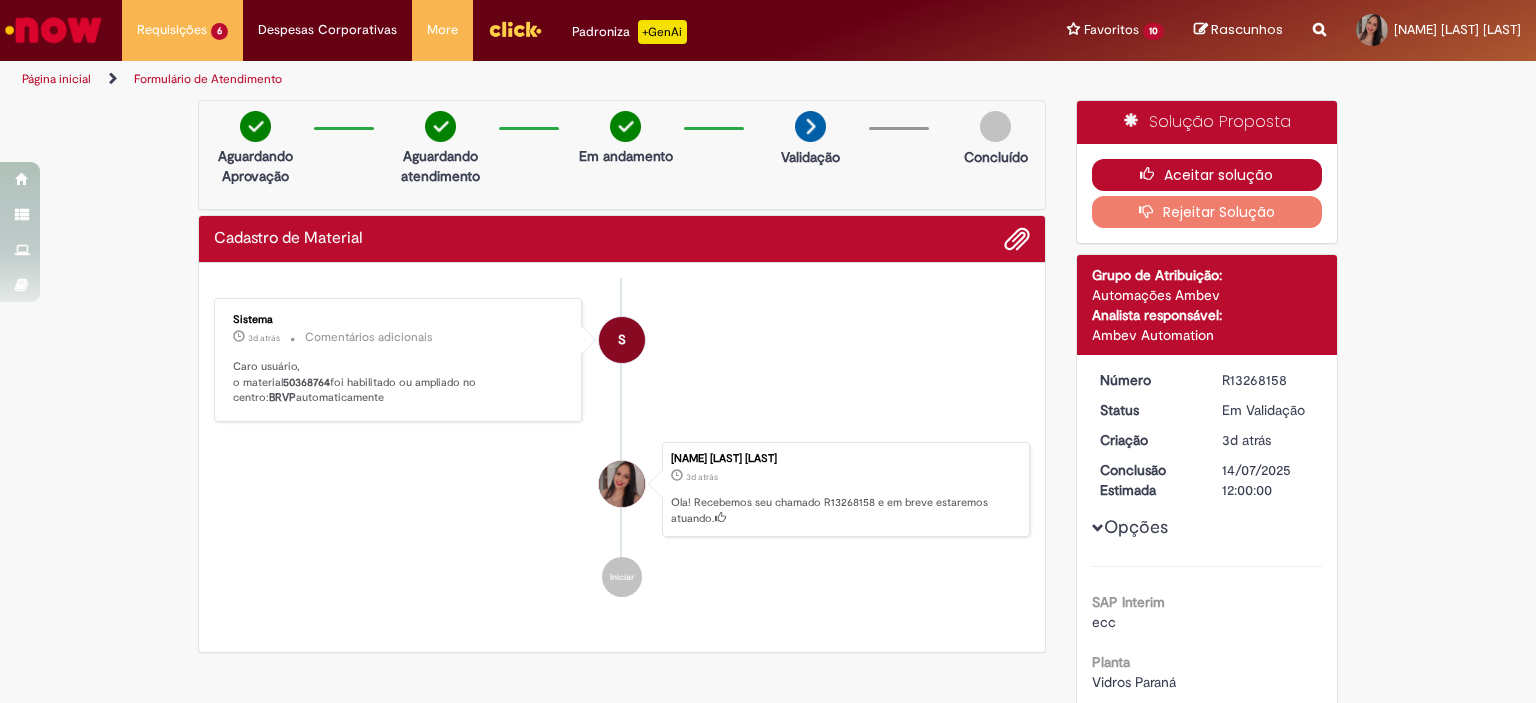 click on "Aceitar solução" at bounding box center [1207, 175] 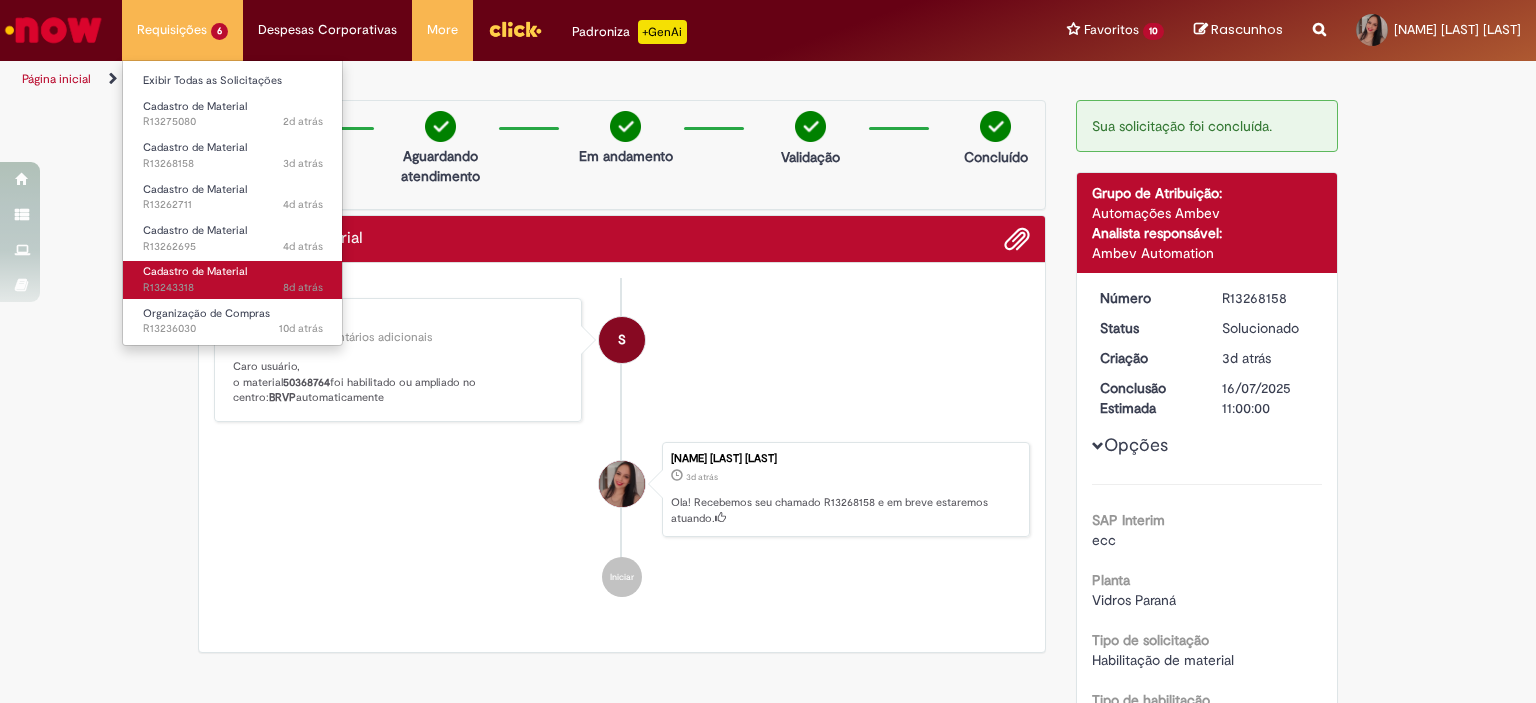 click on "Cadastro de Material" at bounding box center (195, 271) 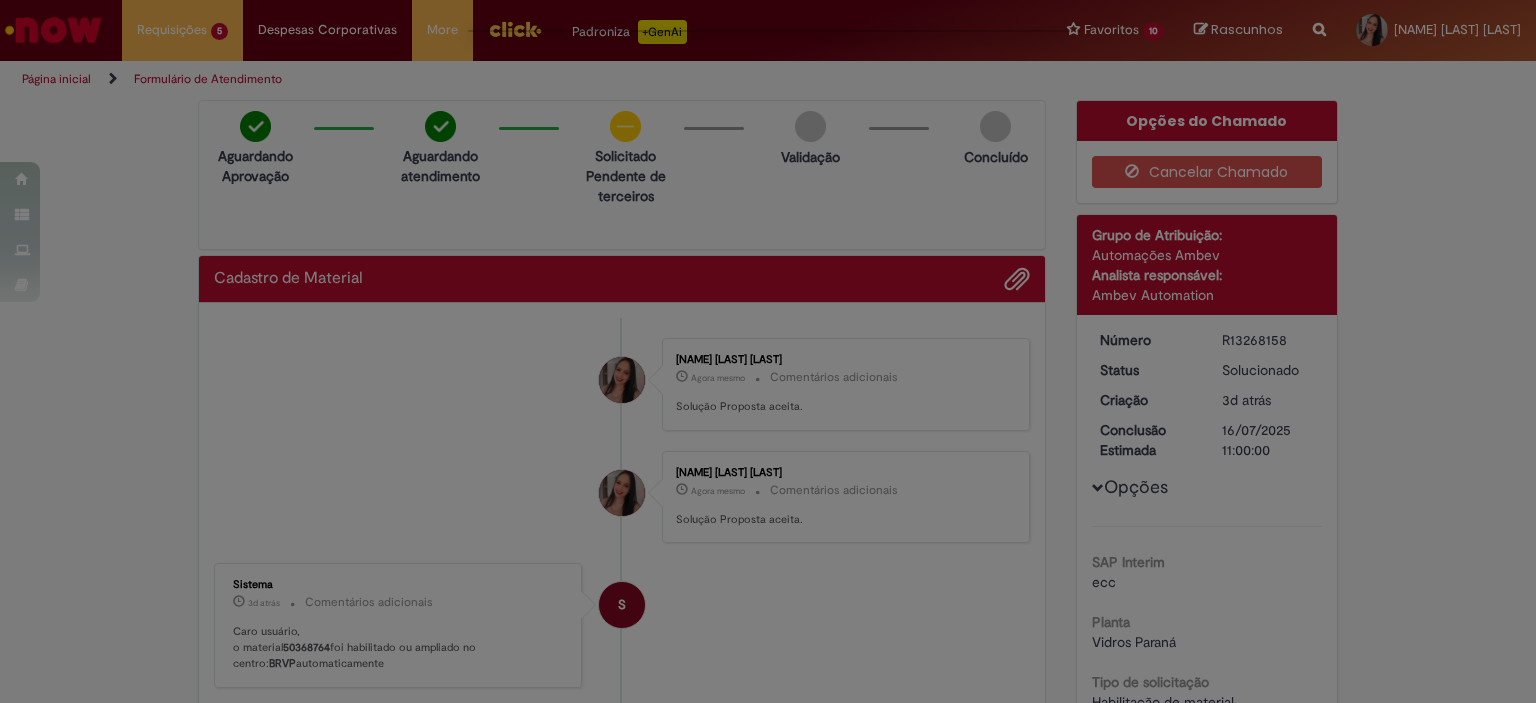 click at bounding box center (768, 351) 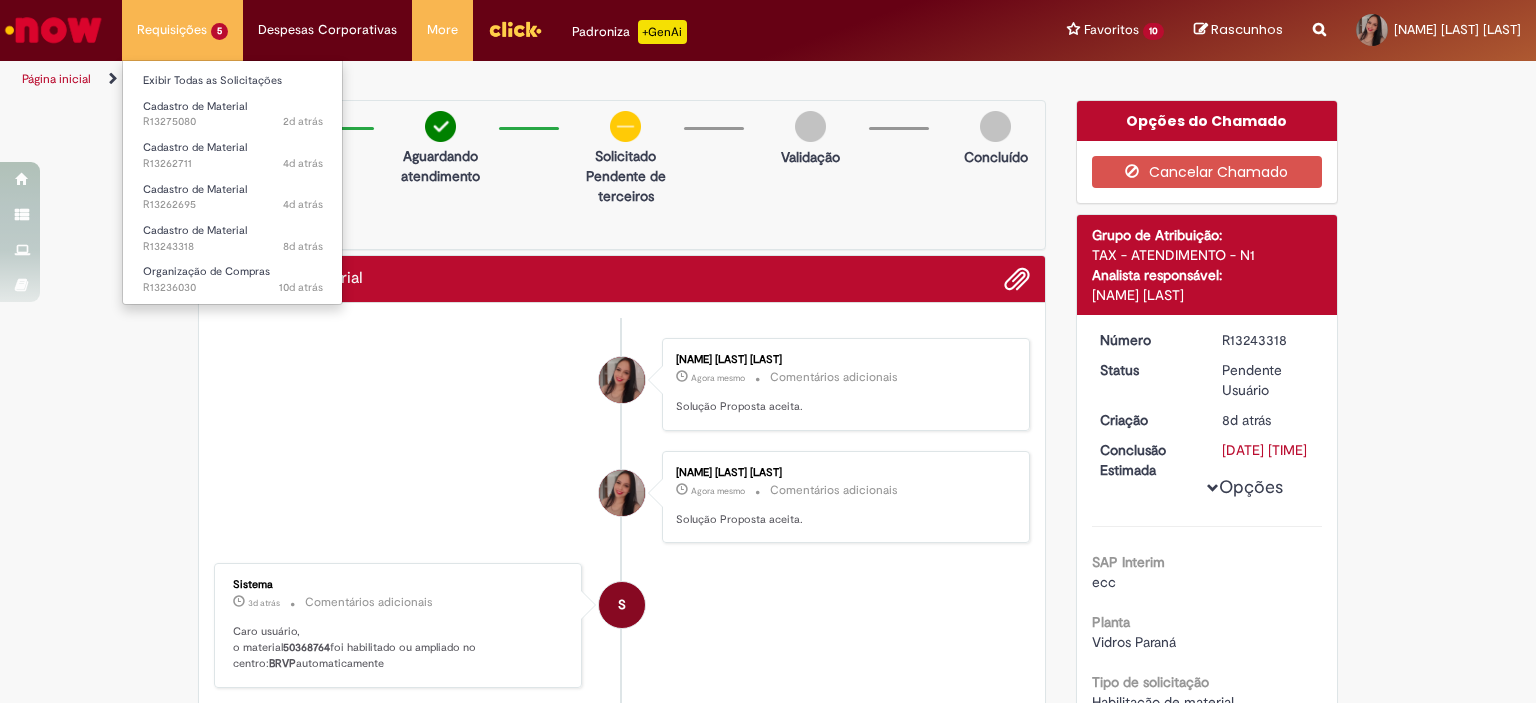 click on "Requisições   5
Exibir Todas as Solicitações
Cadastro de Material
2d atrás 2 dias atrás  R13275080
Cadastro de Material
4d atrás 4 dias atrás  R13262711
Cadastro de Material
4d atrás 4 dias atrás  R13262695
Cadastro de Material
8d atrás 8 dias atrás  R13243318
Organização de Compras
10d atrás 10 dias atrás  R13236030" at bounding box center (182, 30) 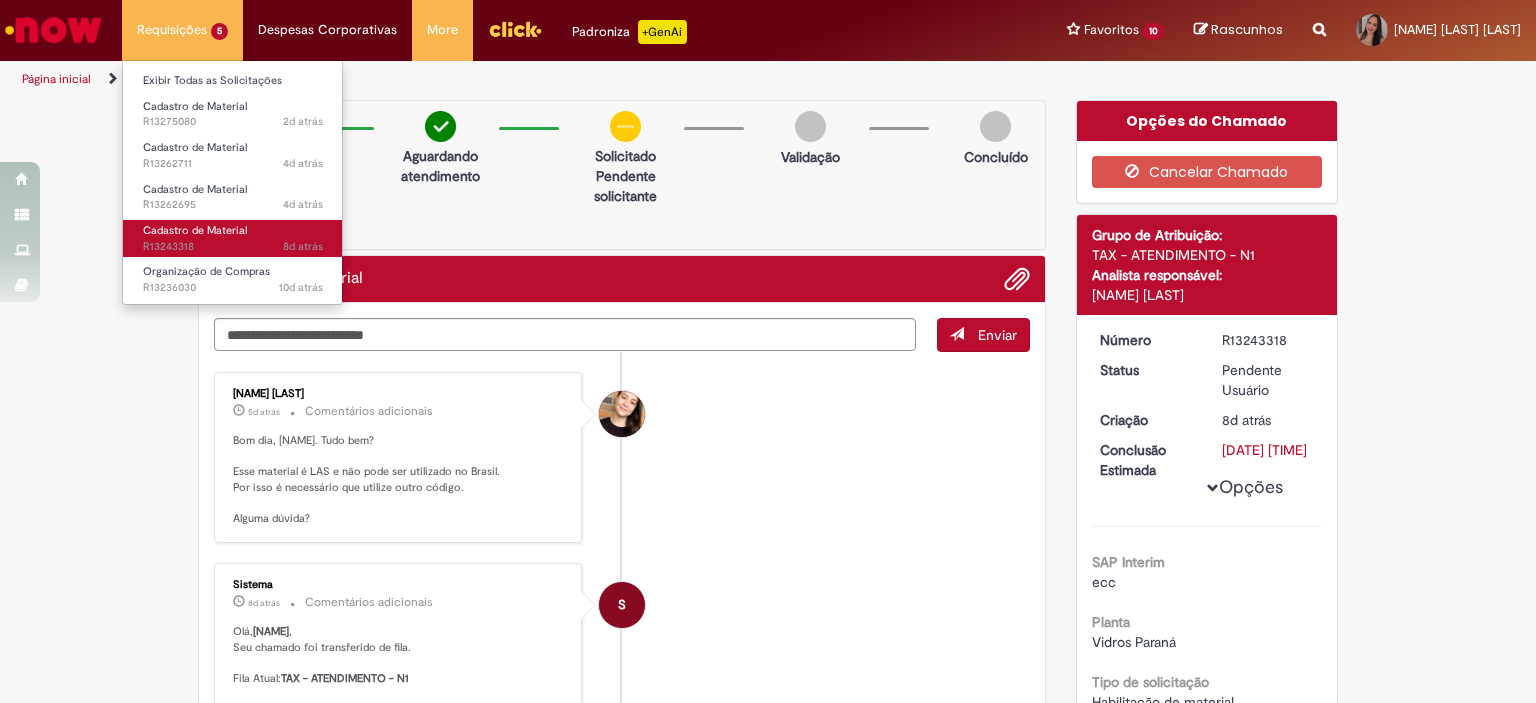 click on "Cadastro de Material" at bounding box center [195, 230] 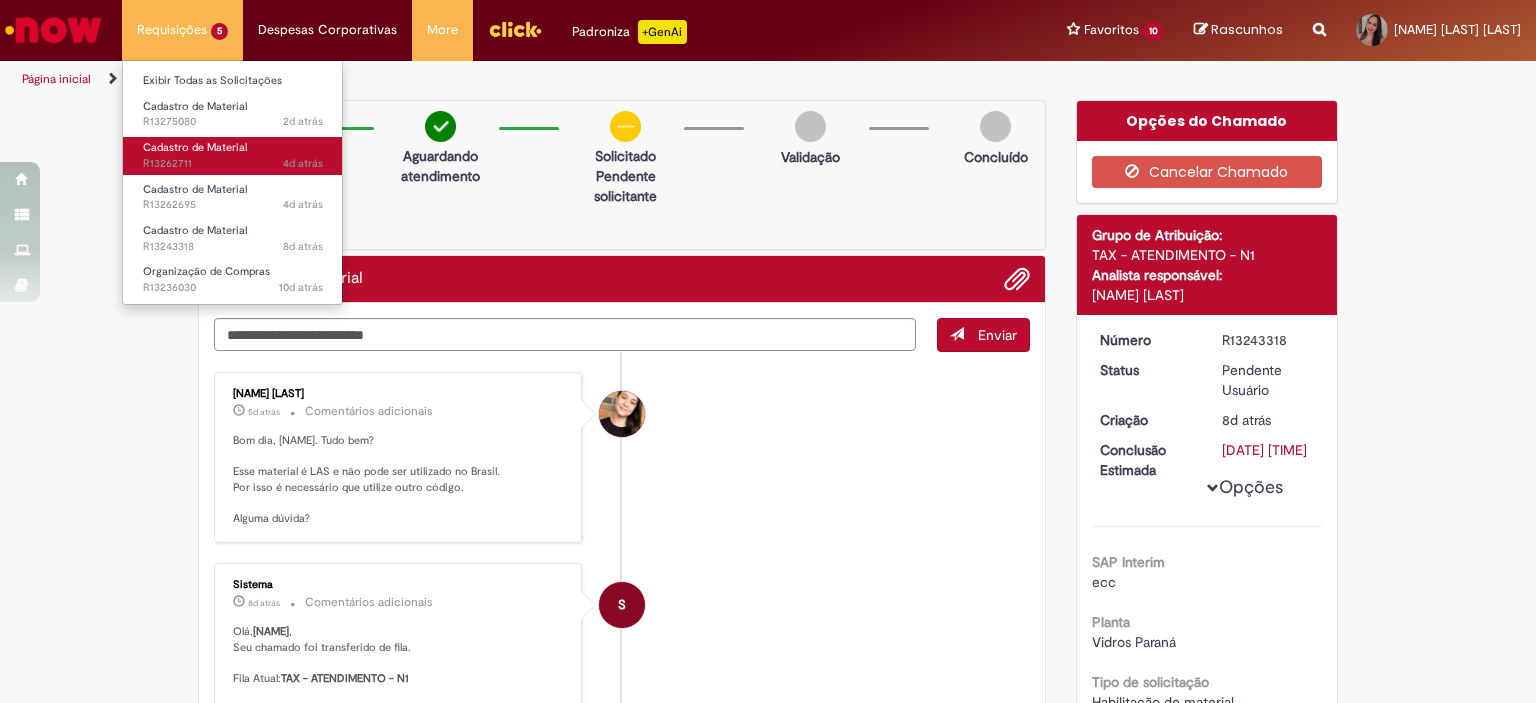 click on "Cadastro de Material" at bounding box center (195, 147) 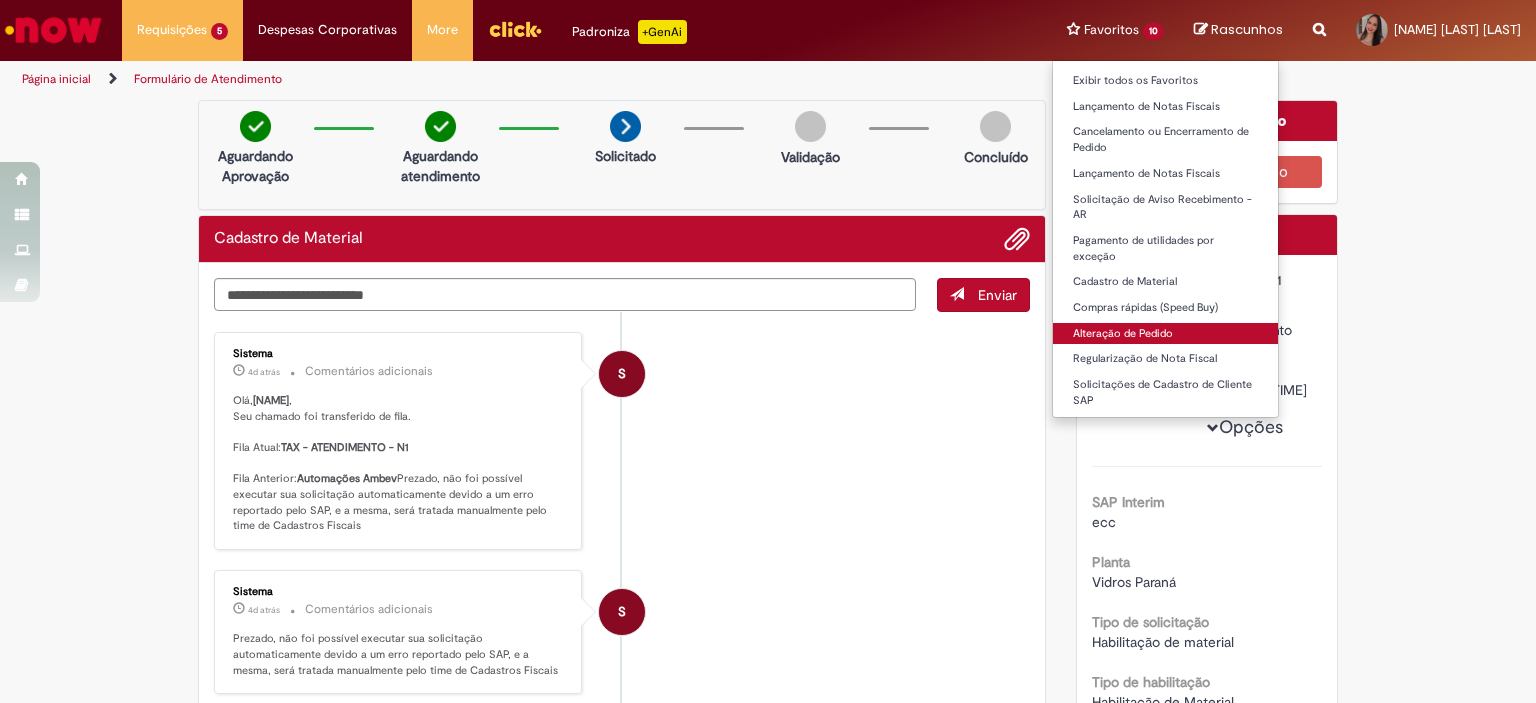 click on "Alteração de Pedido" at bounding box center (1165, 334) 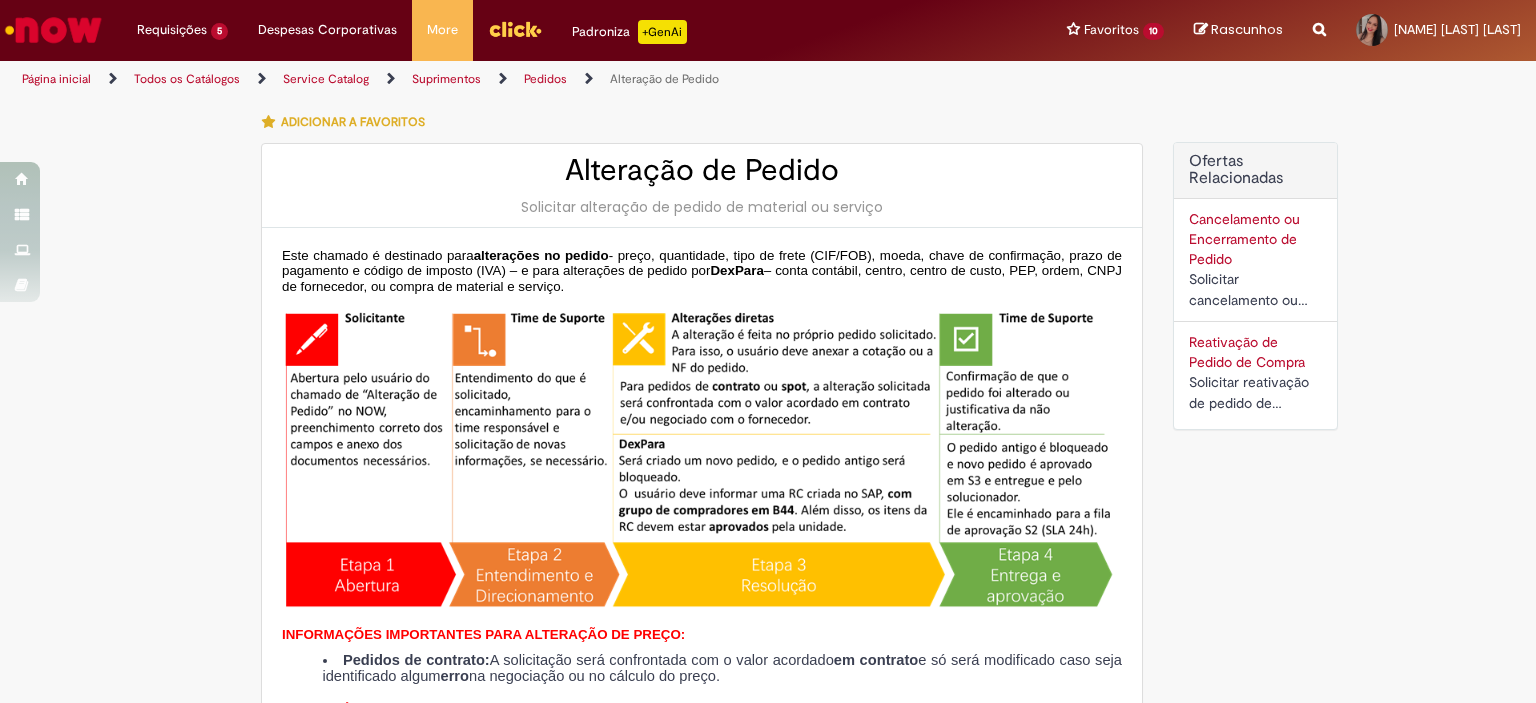 type on "********" 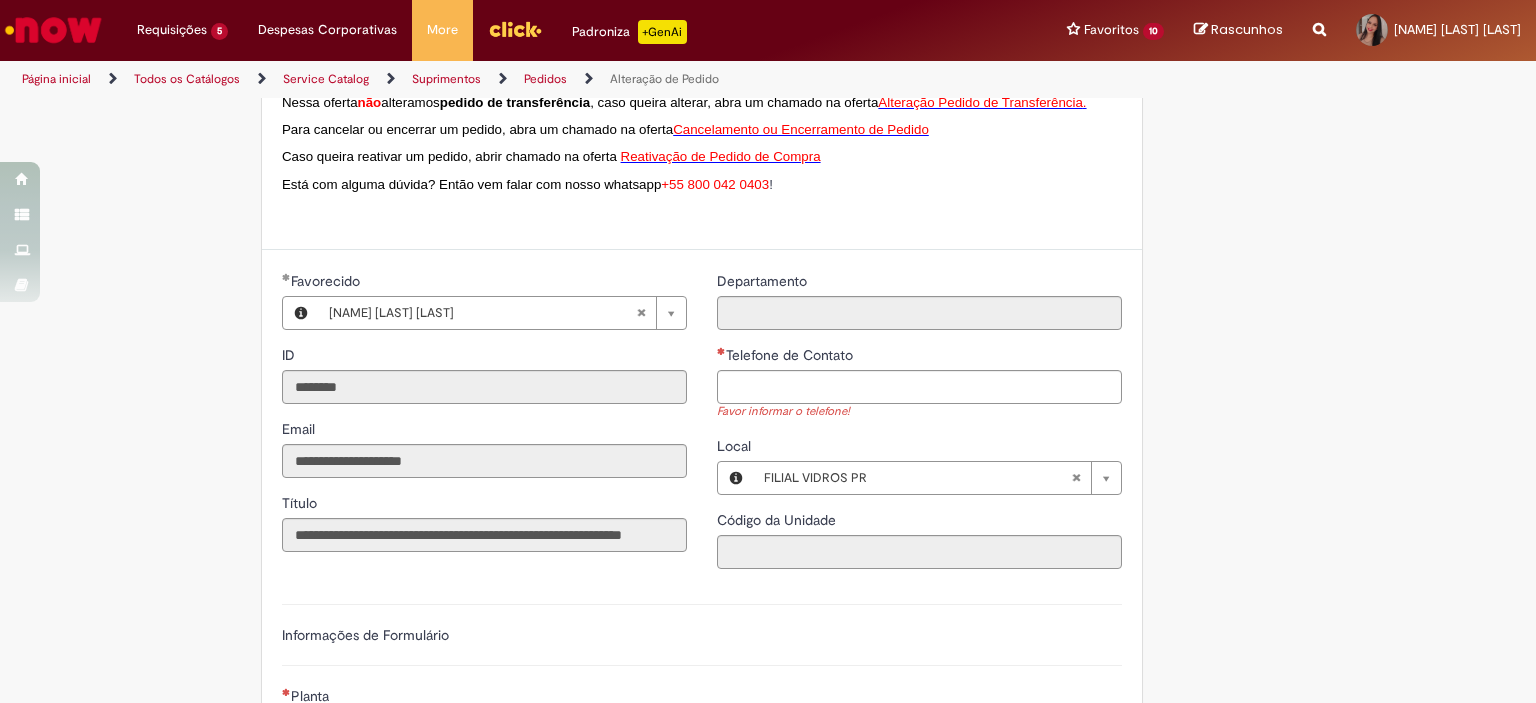 scroll, scrollTop: 800, scrollLeft: 0, axis: vertical 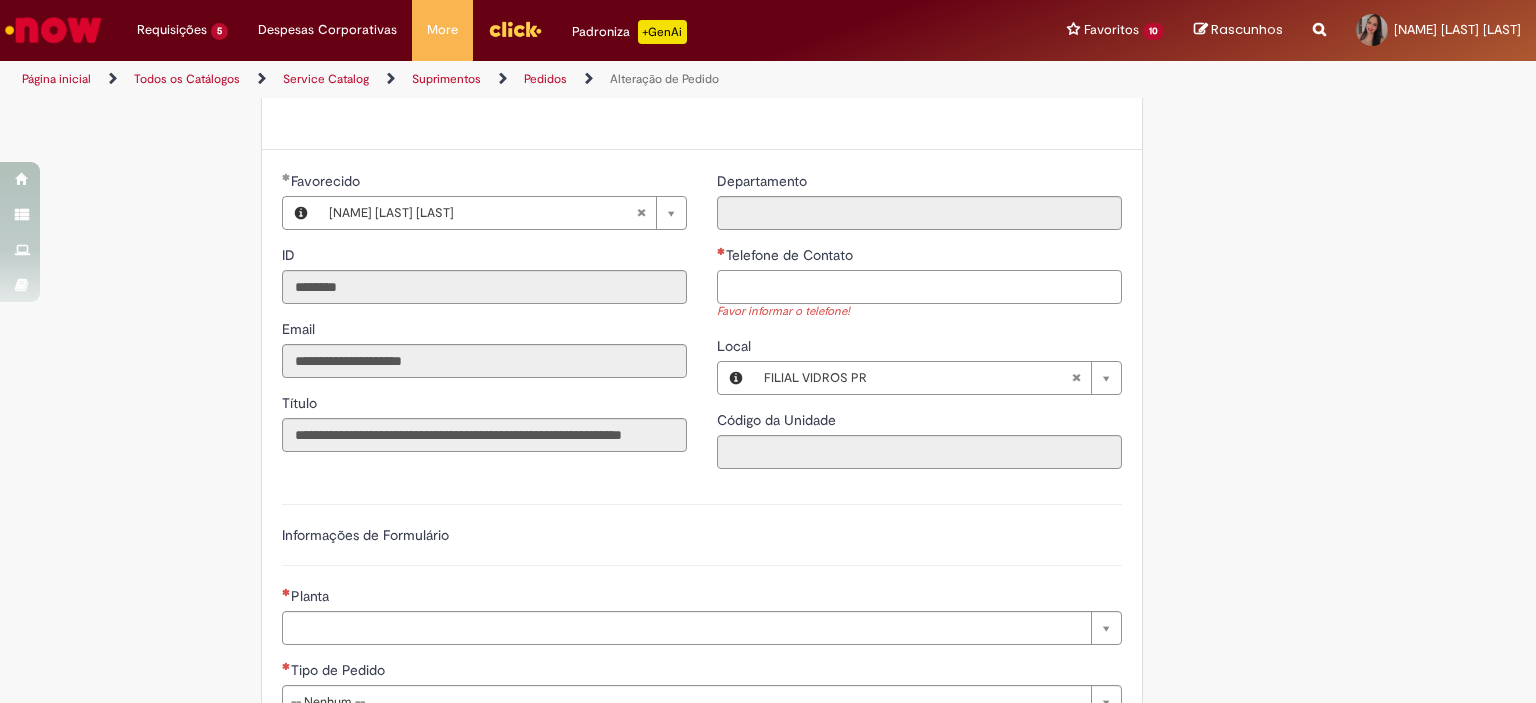 click on "Telefone de Contato" at bounding box center (919, 287) 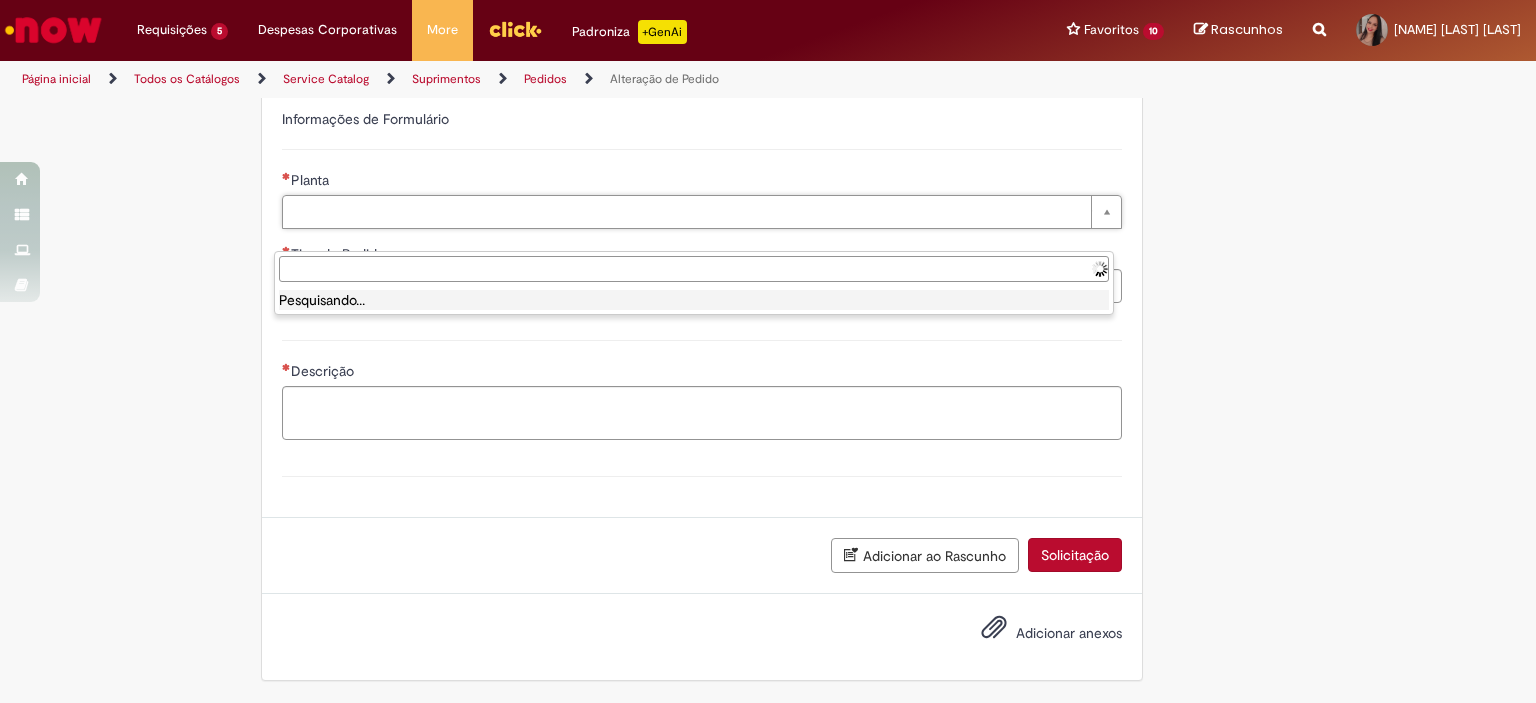 type on "**********" 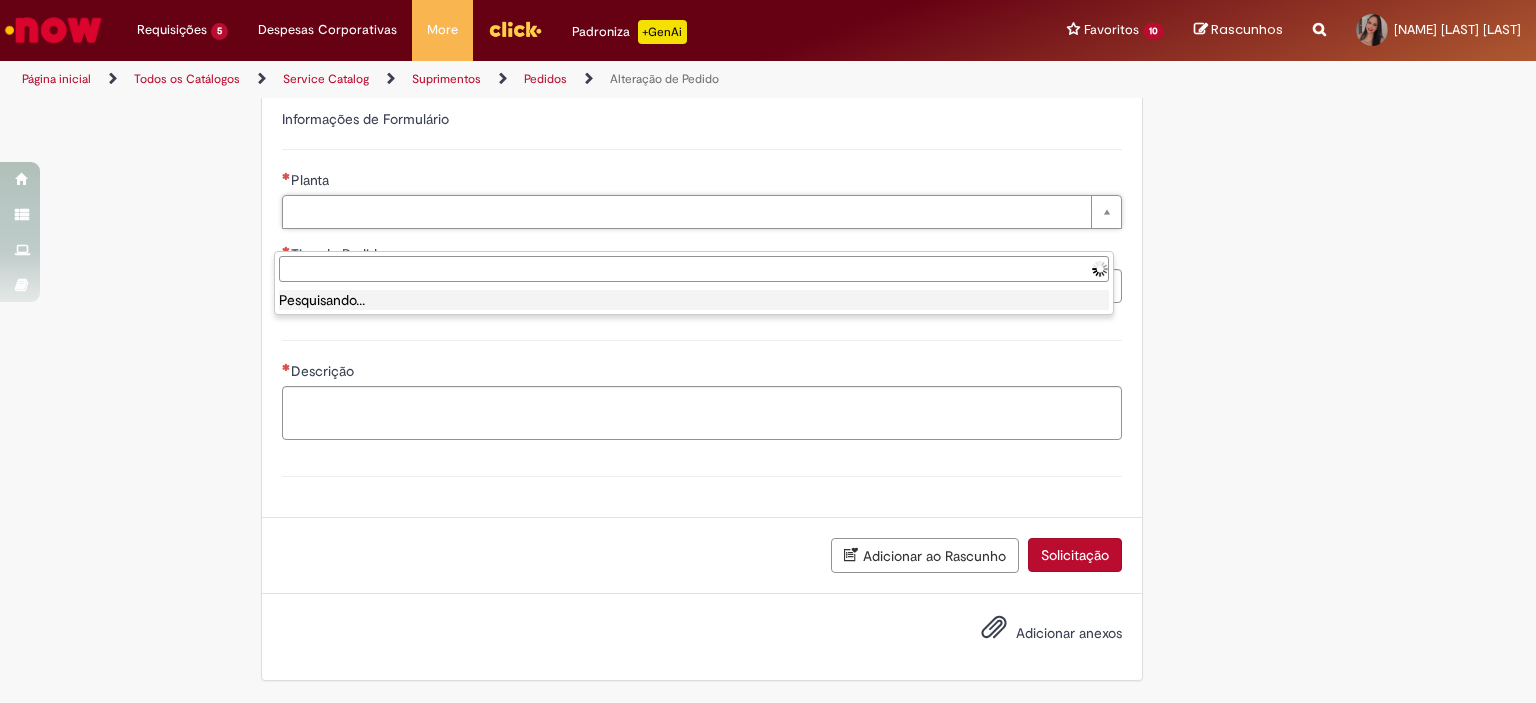 scroll, scrollTop: 1183, scrollLeft: 0, axis: vertical 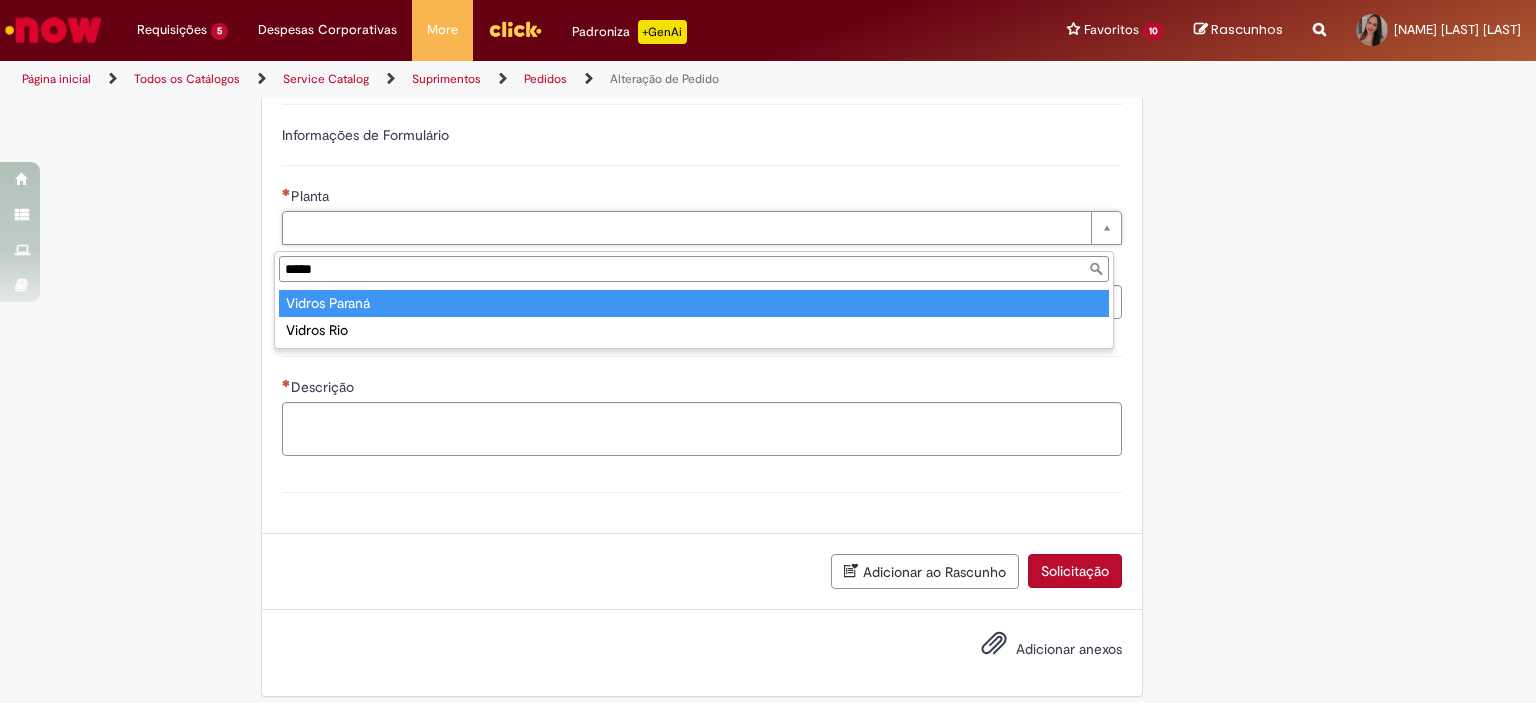 type on "*****" 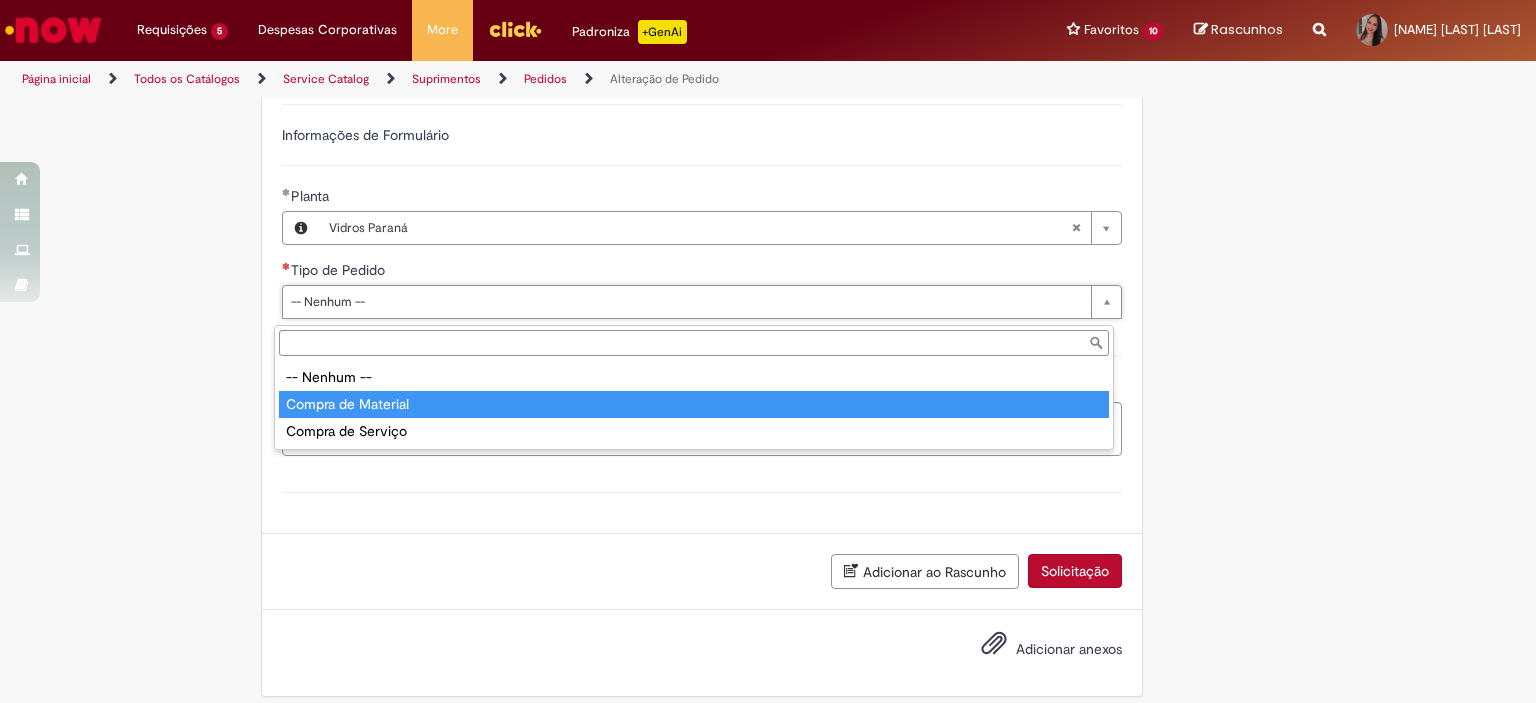 type on "**********" 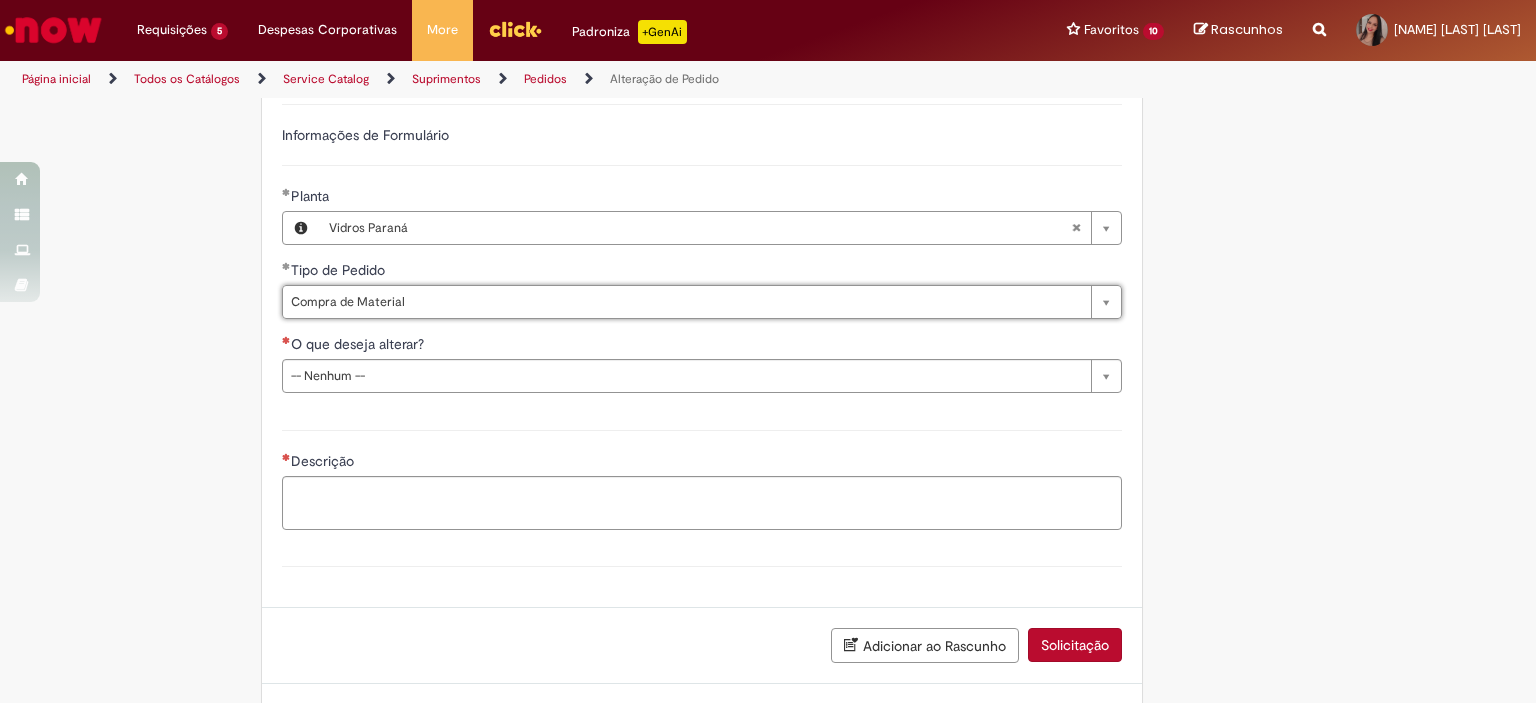 click on "Adicionar a Favoritos
Alteração de Pedido
Solicitar alteração de pedido de material ou serviço
Este chamado é destinado para  alterações no pedido  - preço, quantidade, tipo de frete (CIF/FOB), moeda, chave de confirmação, prazo de pagamento e código de imposto (IVA) – e para alterações de pedido por  DexPara  – conta contábil, centro, centro de custo, PEP, ordem, CNPJ de fornecedor, ou compra de material e serviço.
INFORMAÇÕES IMPORTANTES PARA ALTERAÇÃO DE PREÇO:
Pedidos de contrato:  A solicitação será confrontada com o valor acordado  em contrato  e só será modificado caso seja identificado algum  erro  na negociação ou no cálculo do preço.
É obrigatório anexar o e-mail com a solicitação do fornecedor!
O prazo para atendimento da NIMBI e NOW é o mesmo (3 dias úteis):  Favor orientar o fornecedor a marcar pendência na  Nimbi" at bounding box center [670, -146] 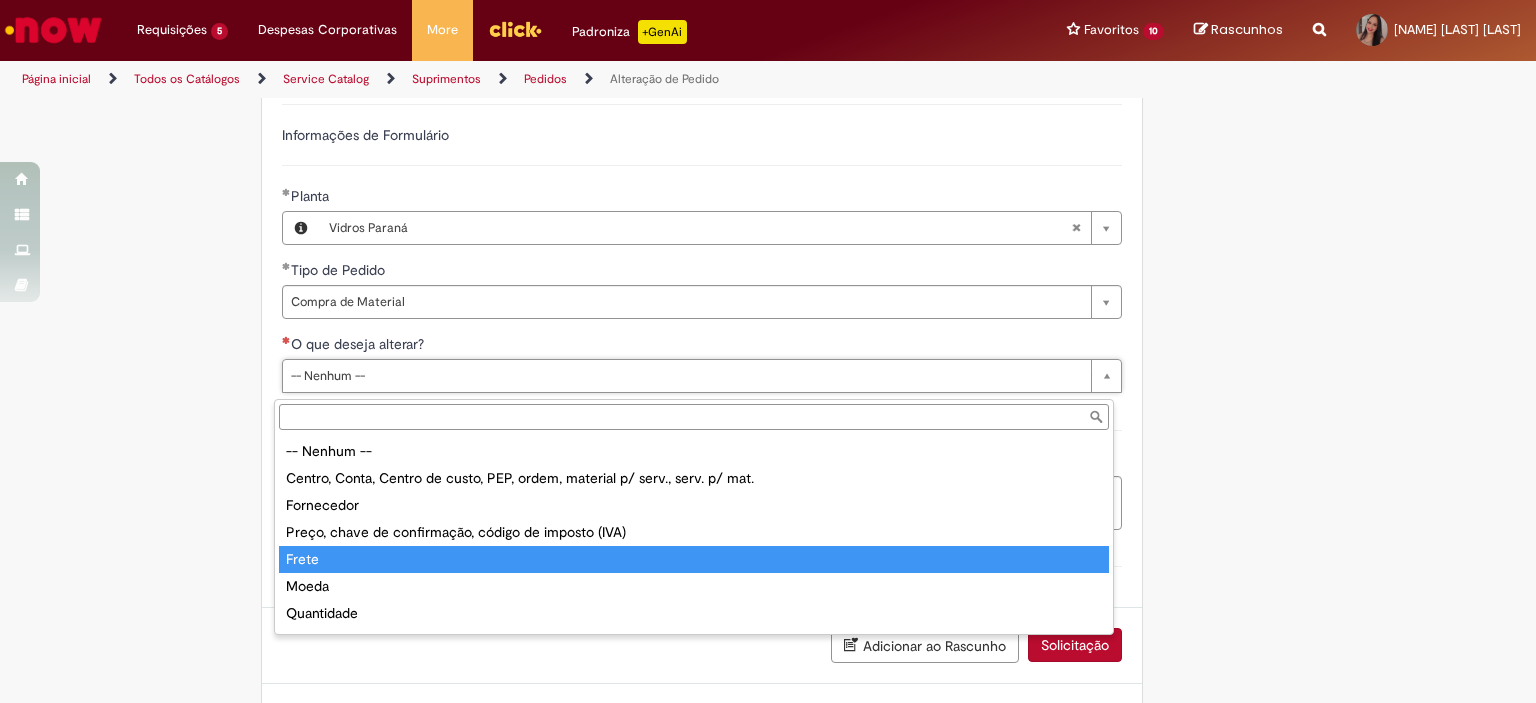 type on "*****" 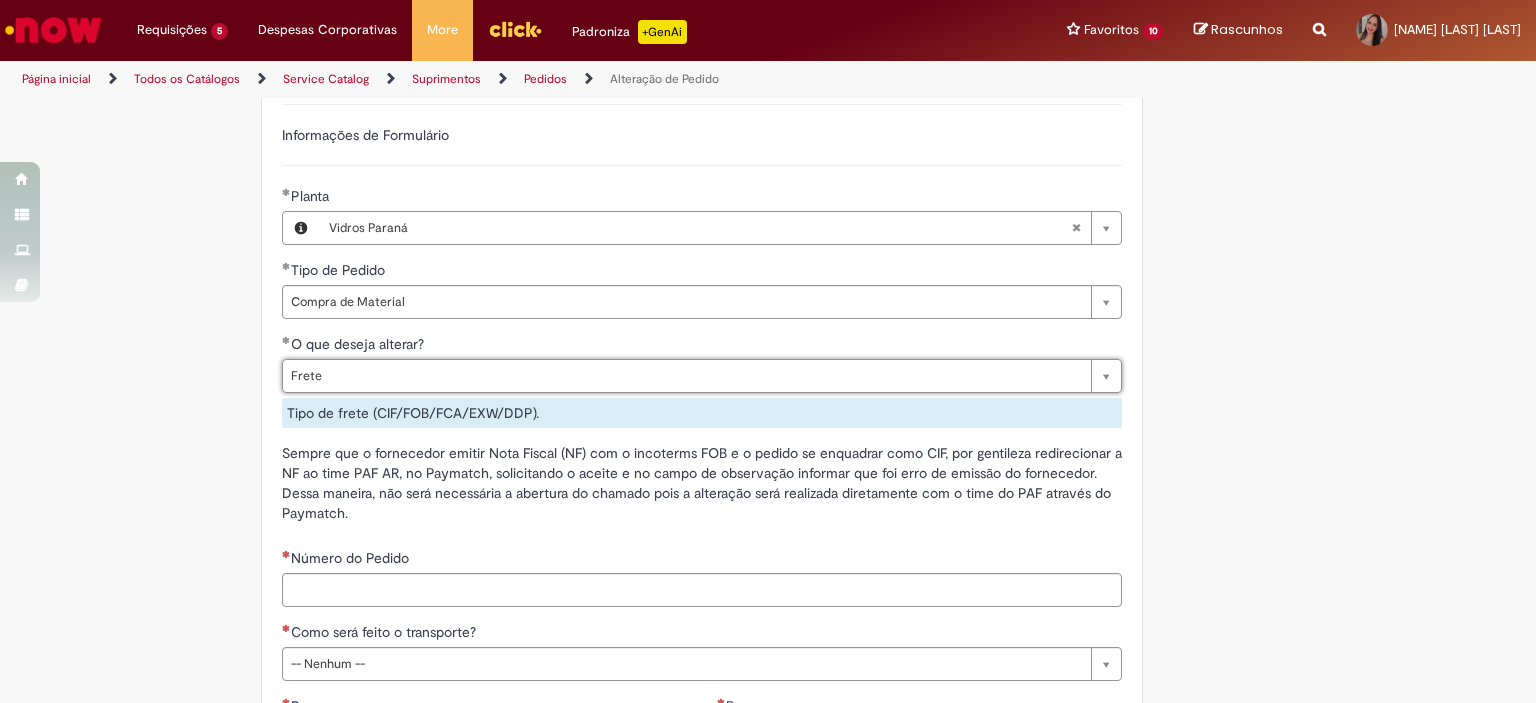 drag, startPoint x: 135, startPoint y: 479, endPoint x: 169, endPoint y: 473, distance: 34.525352 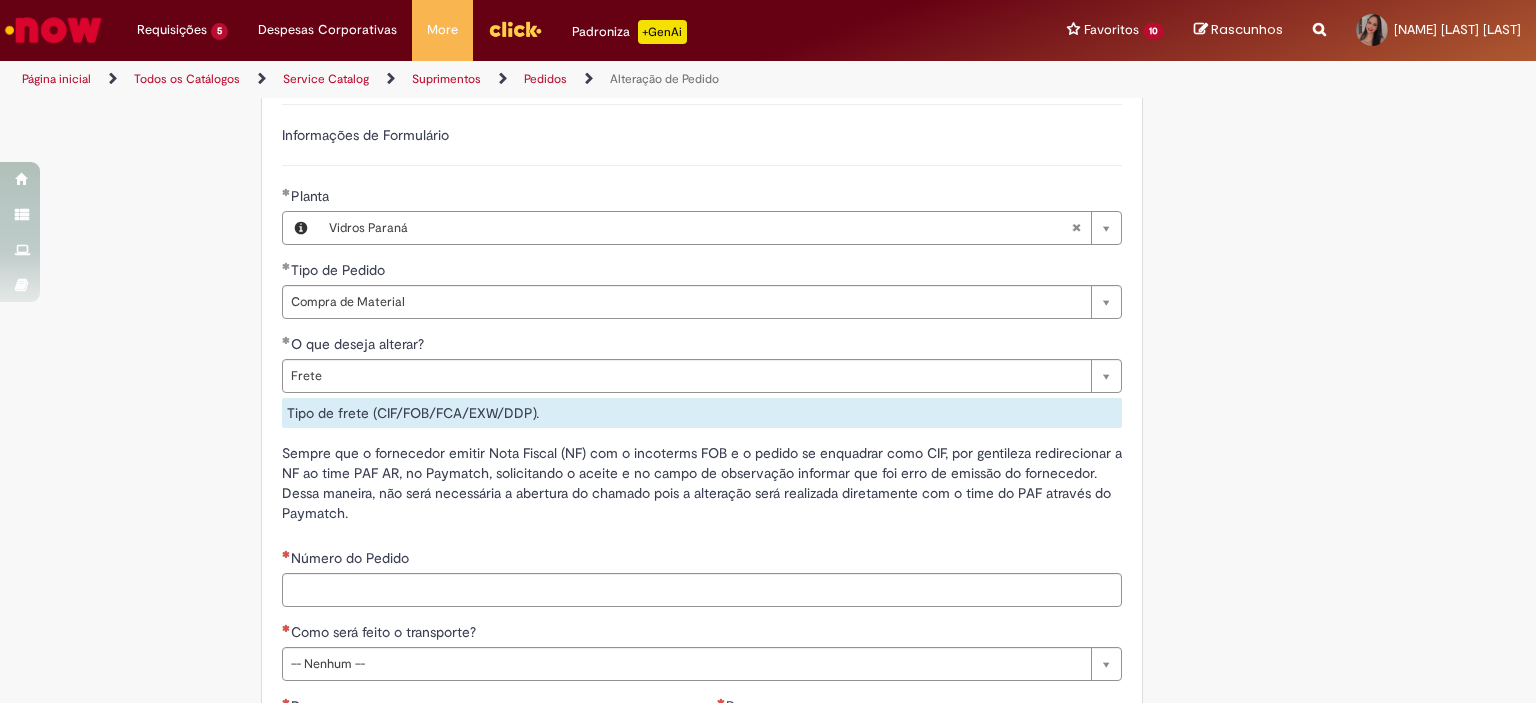 scroll, scrollTop: 1483, scrollLeft: 0, axis: vertical 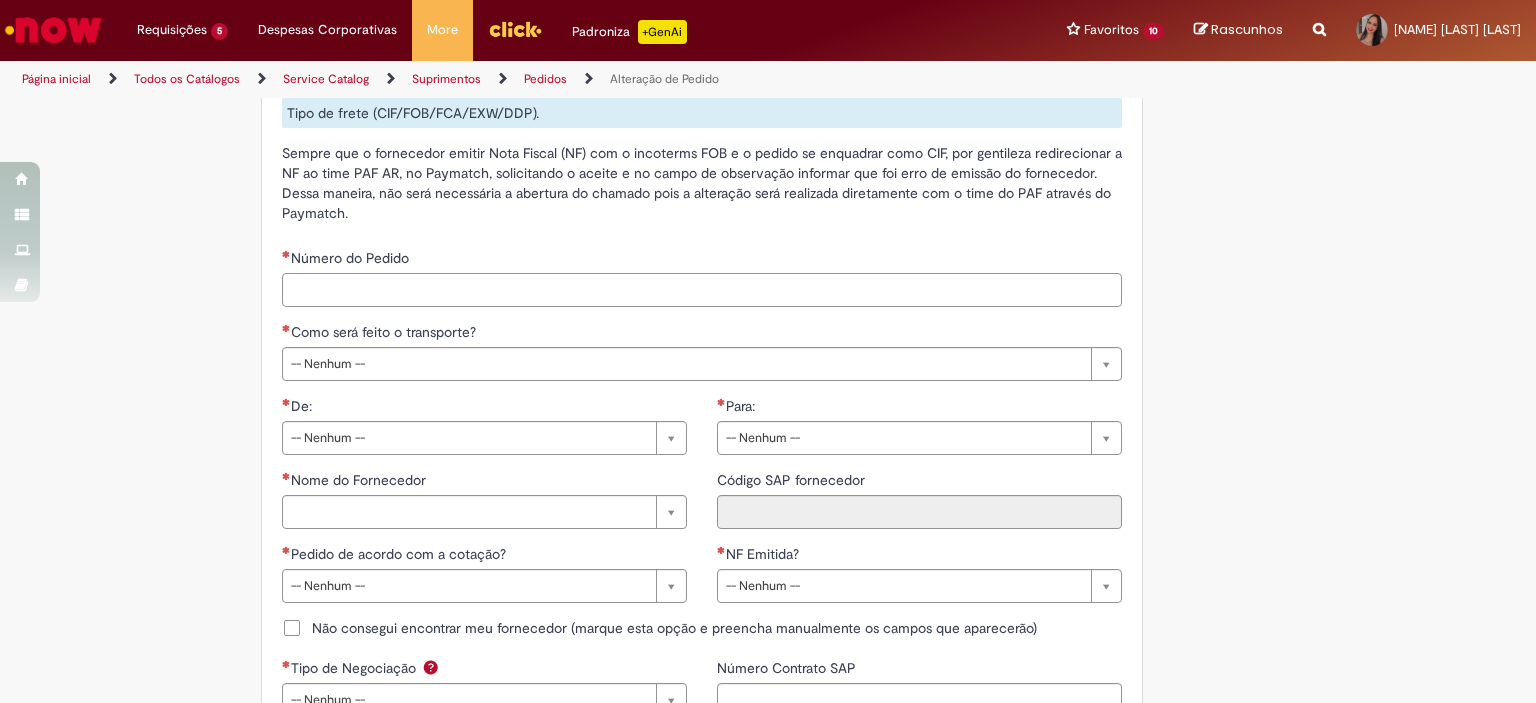 click on "Número do Pedido" at bounding box center [702, 290] 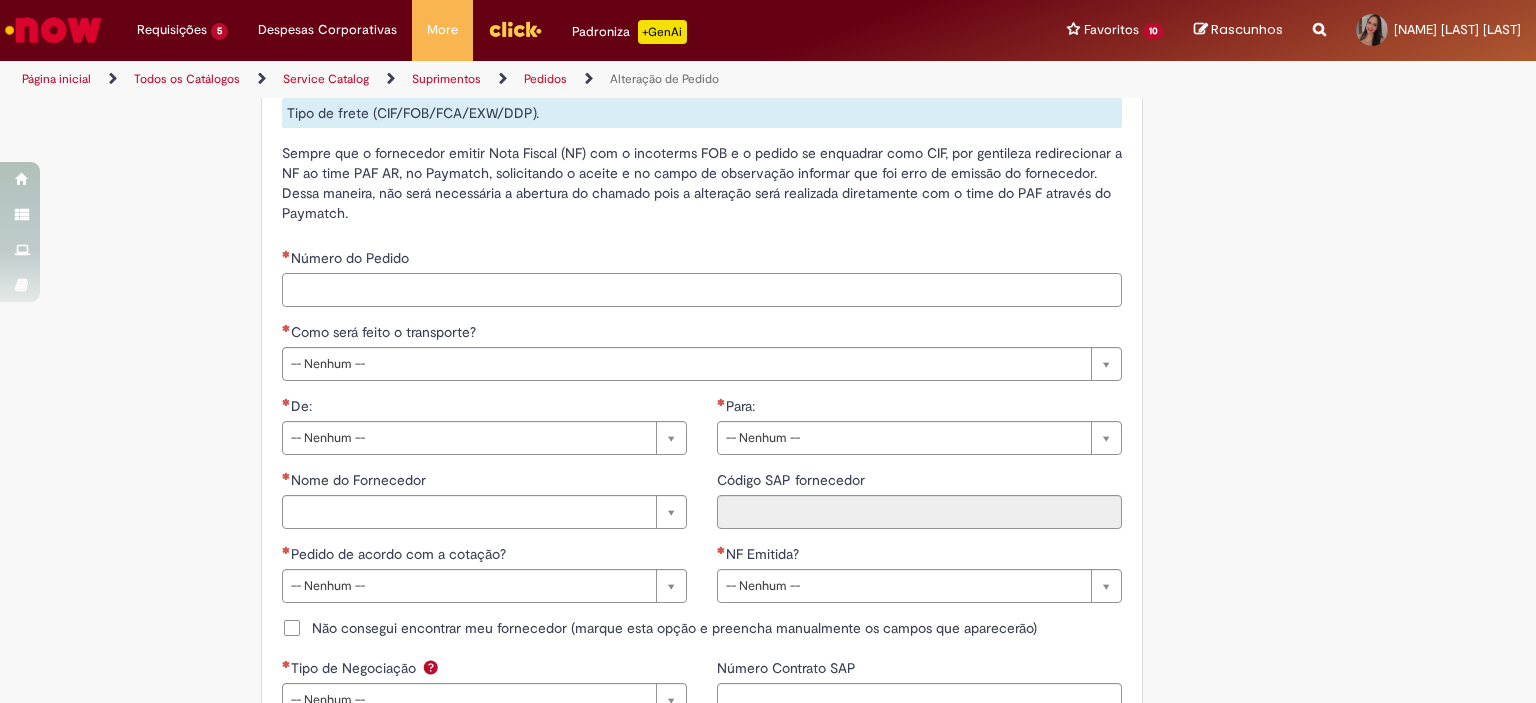 paste on "**********" 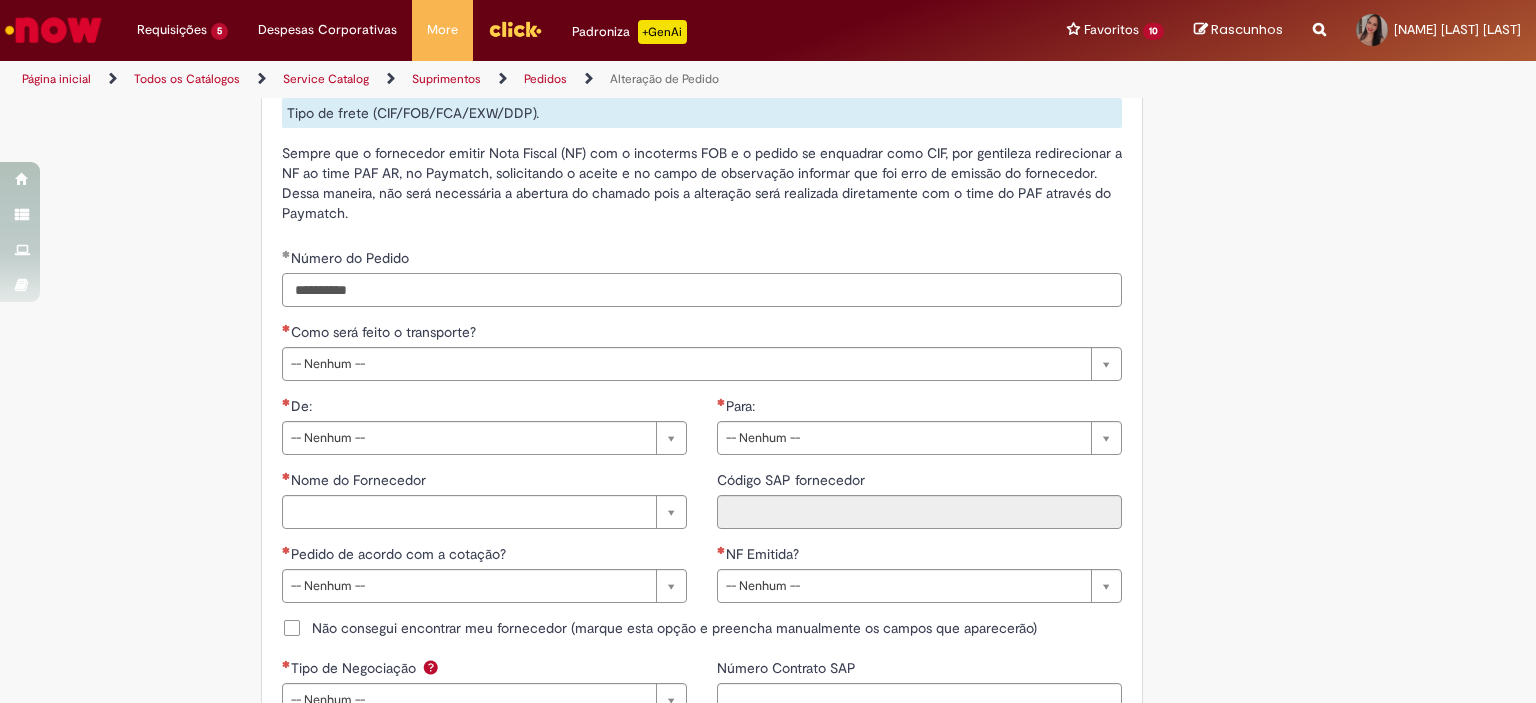 type on "**********" 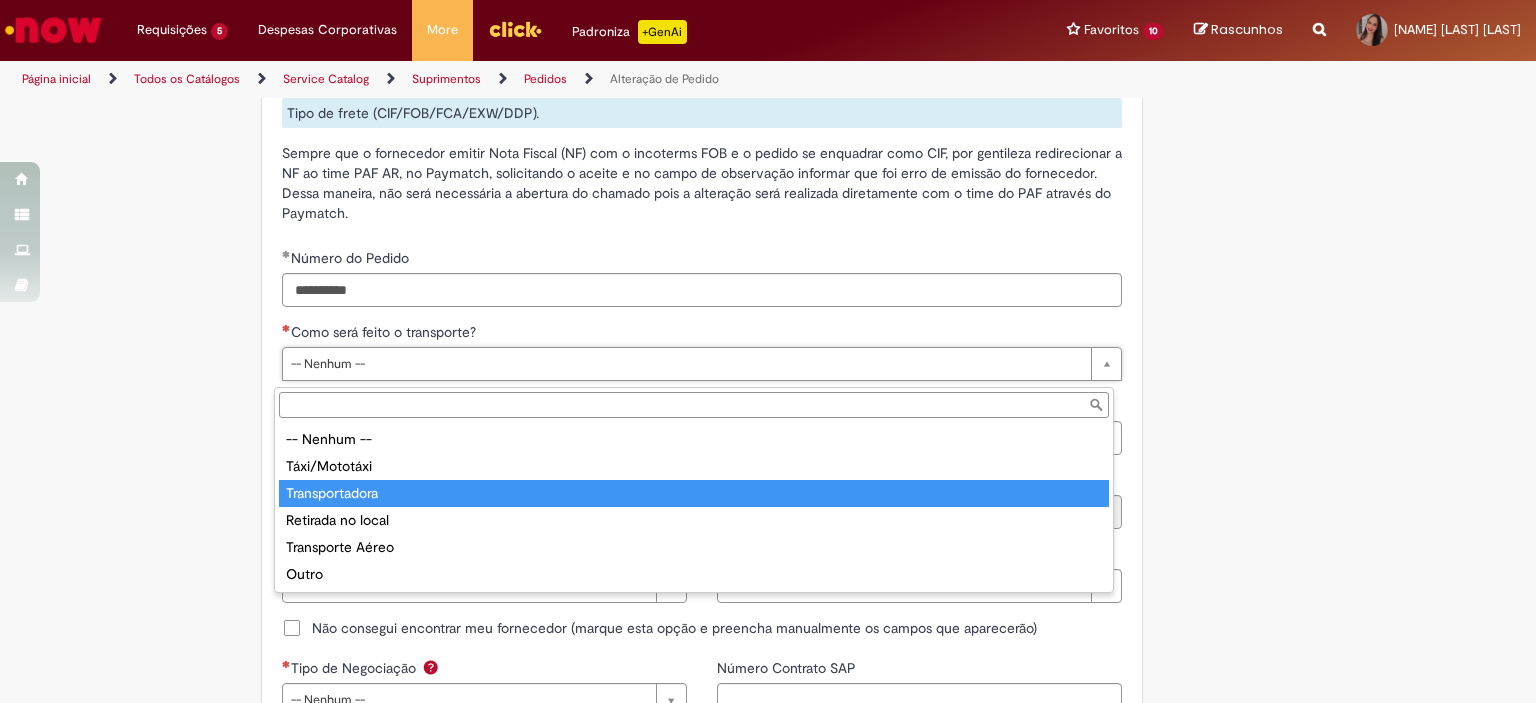 type on "**********" 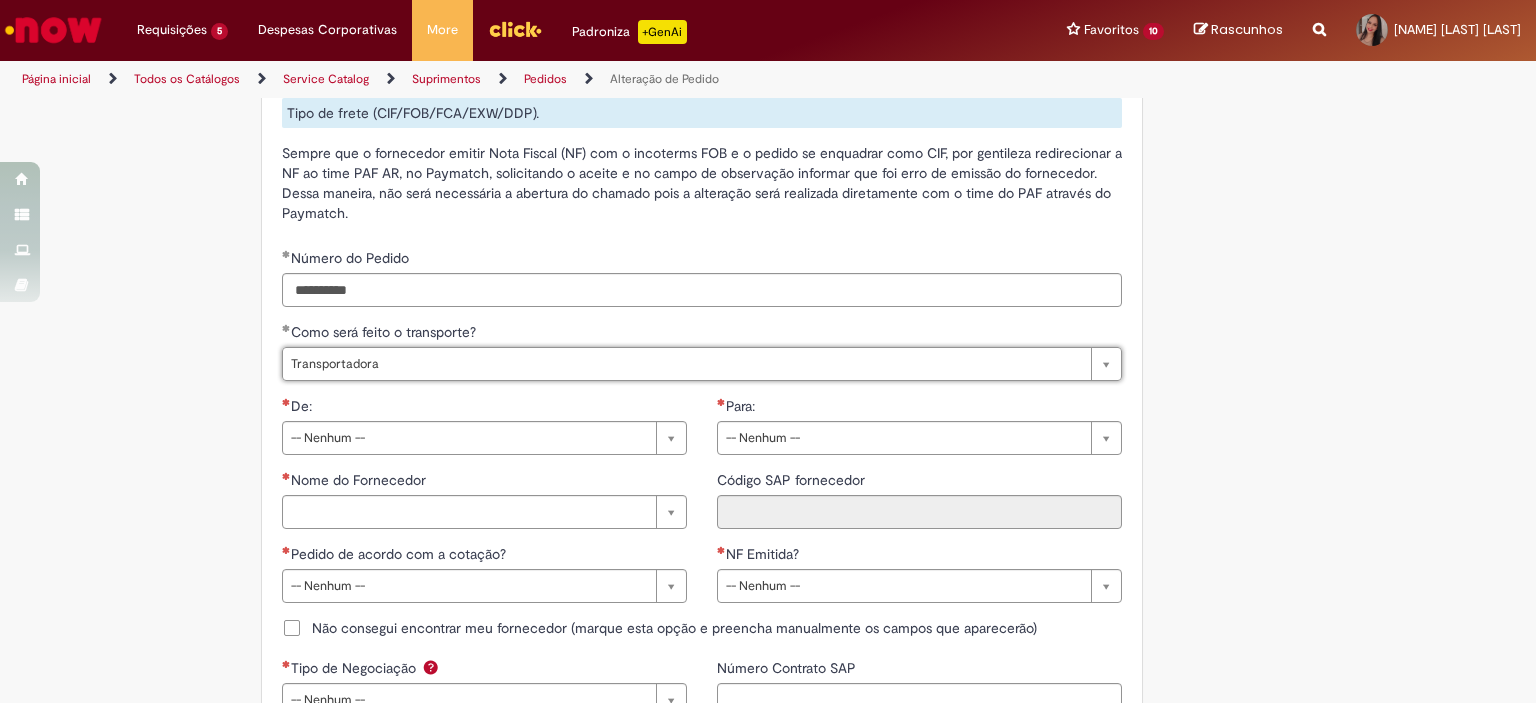 click on "Tire dúvidas com LupiAssist    +GenAI
Oi! Eu sou LupiAssist, uma Inteligência Artificial Generativa em constante aprendizado   Meu conteúdo é monitorado para trazer uma melhor experiência
Dúvidas comuns:
Só mais um instante, estou consultando nossas bases de conhecimento  e escrevendo a melhor resposta pra você!
Title
Lorem ipsum dolor sit amet    Fazer uma nova pergunta
Gerei esta resposta utilizando IA Generativa em conjunto com os nossos padrões. Em caso de divergência, os documentos oficiais prevalecerão.
Saiba mais em:
Ou ligue para:
E aí, te ajudei?
Sim, obrigado!" at bounding box center (768, -134) 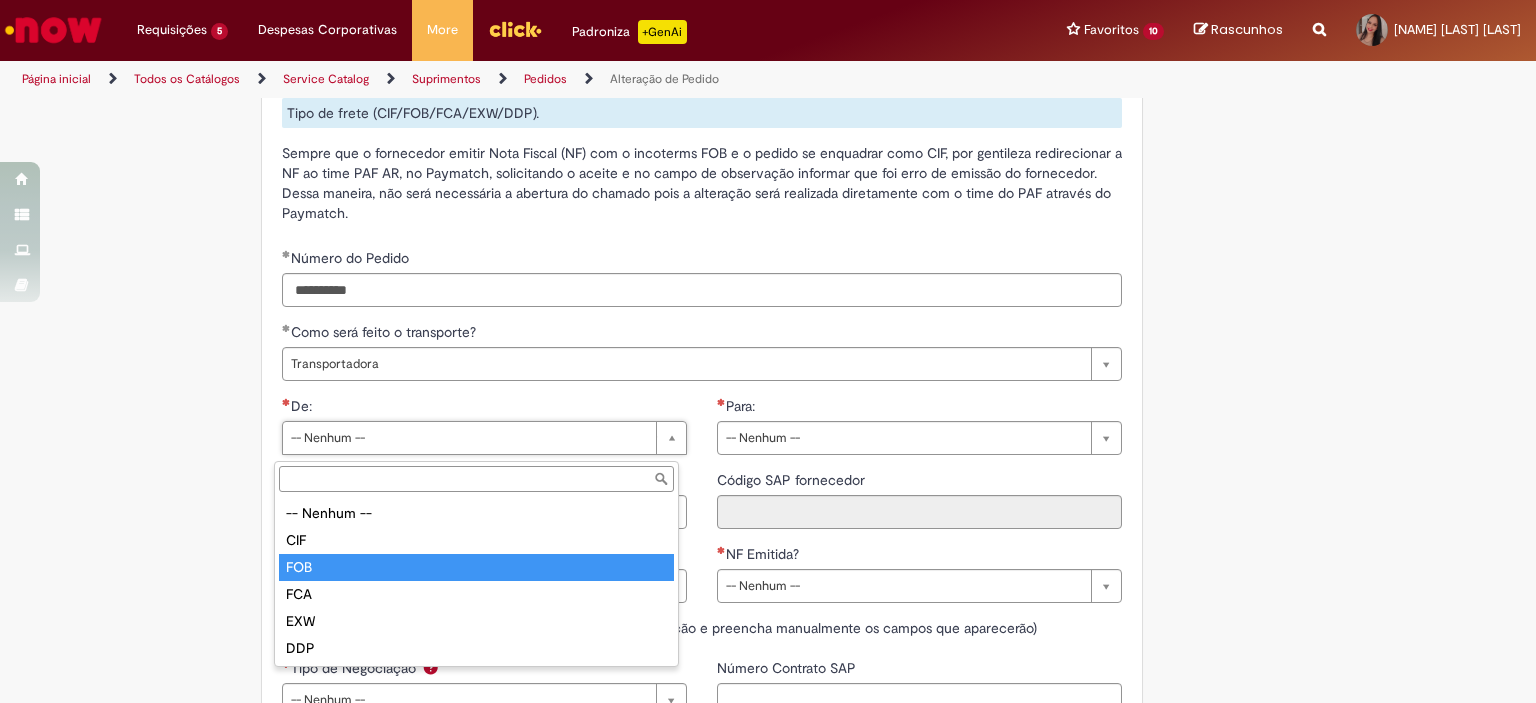 type on "***" 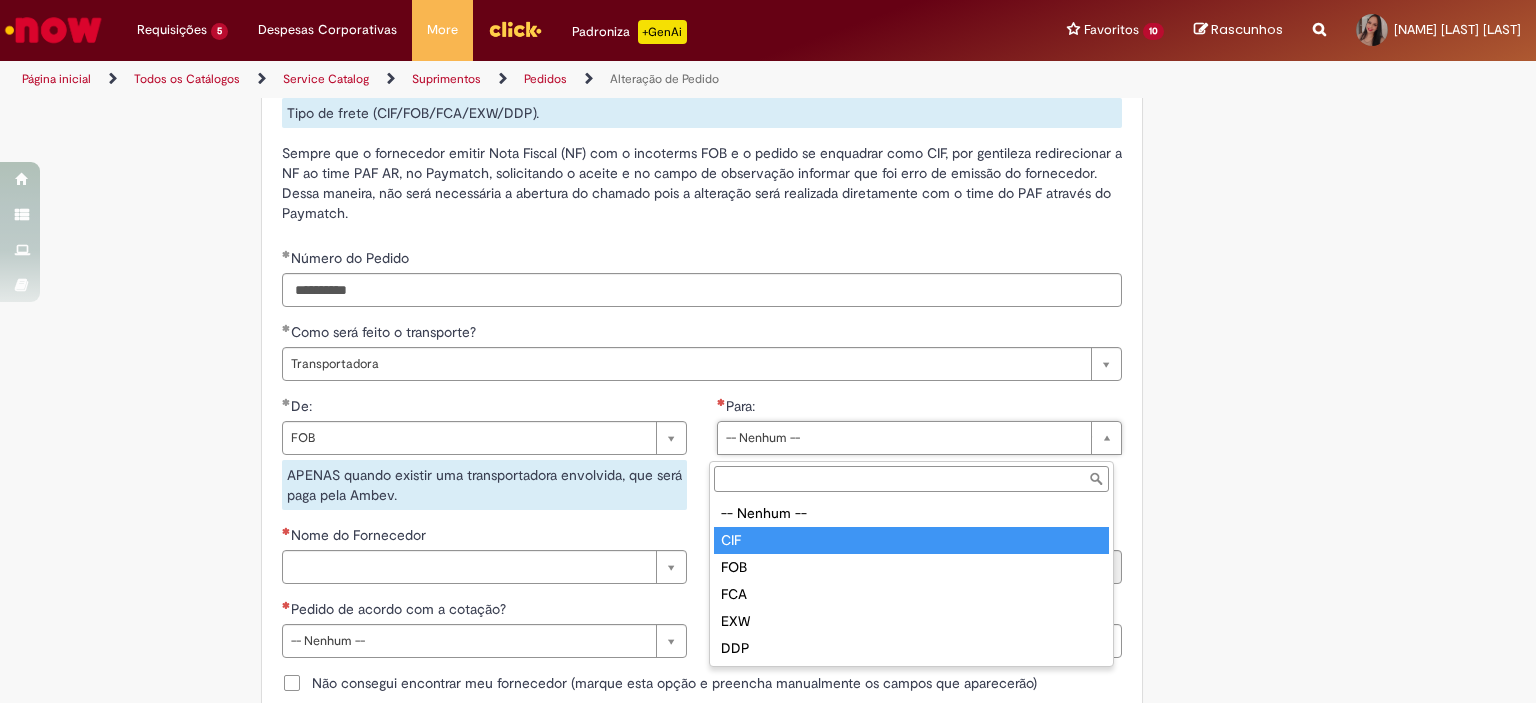 type on "***" 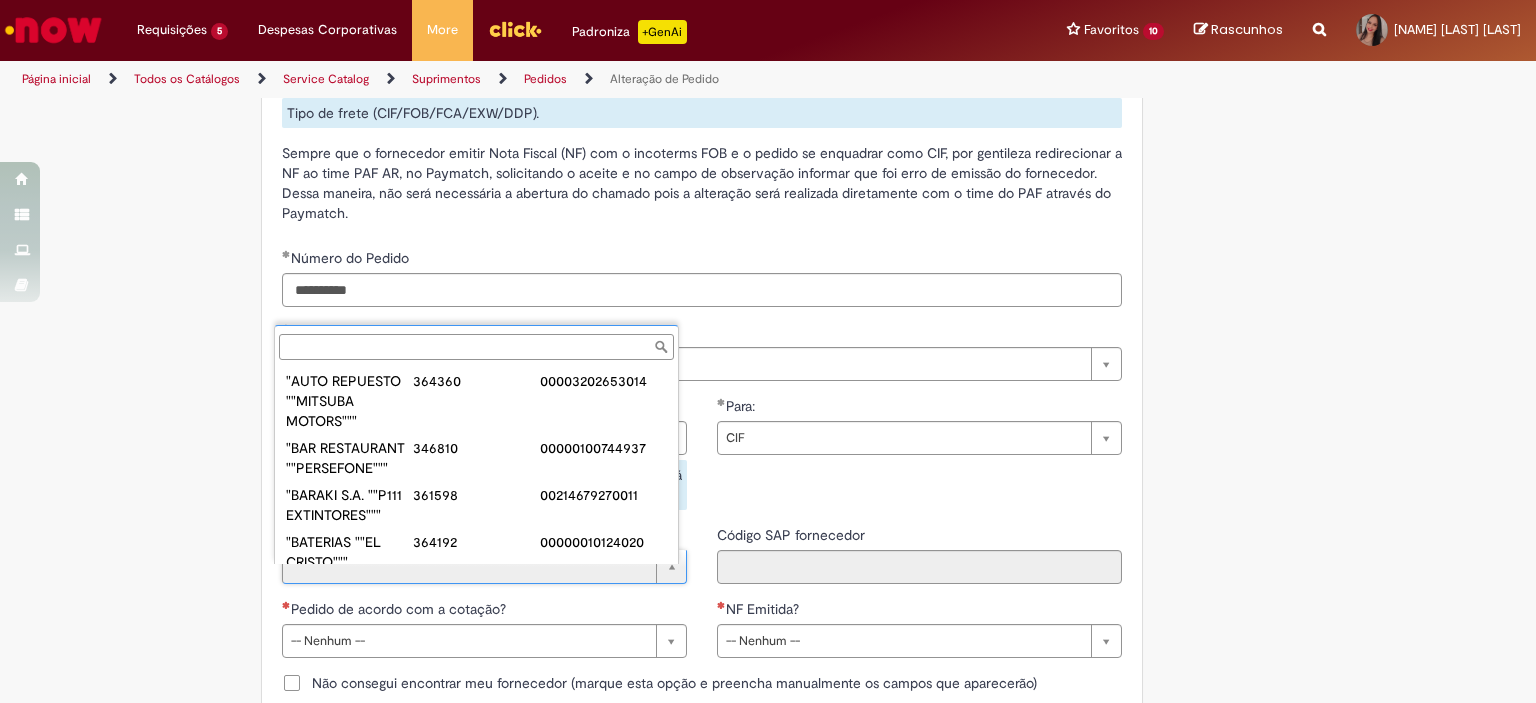 paste on "******" 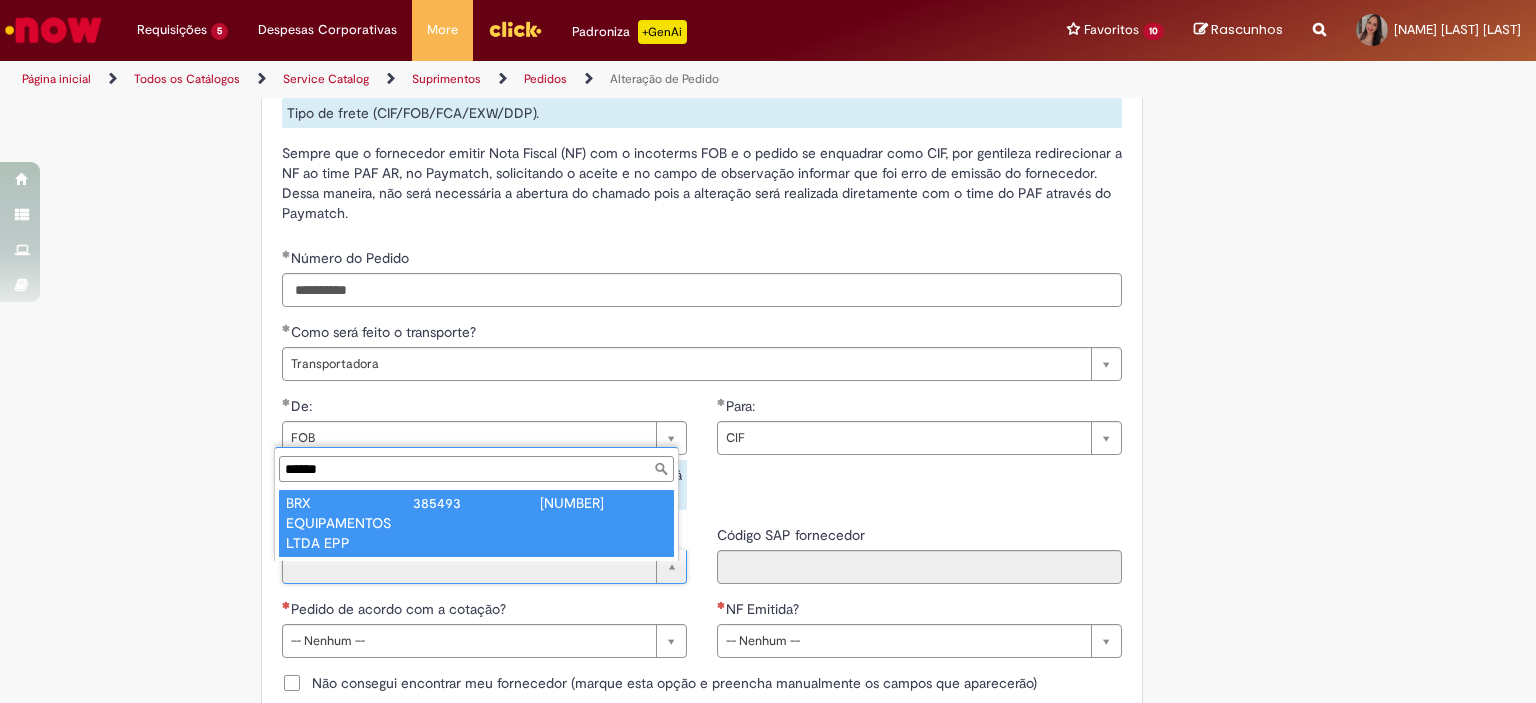 type on "******" 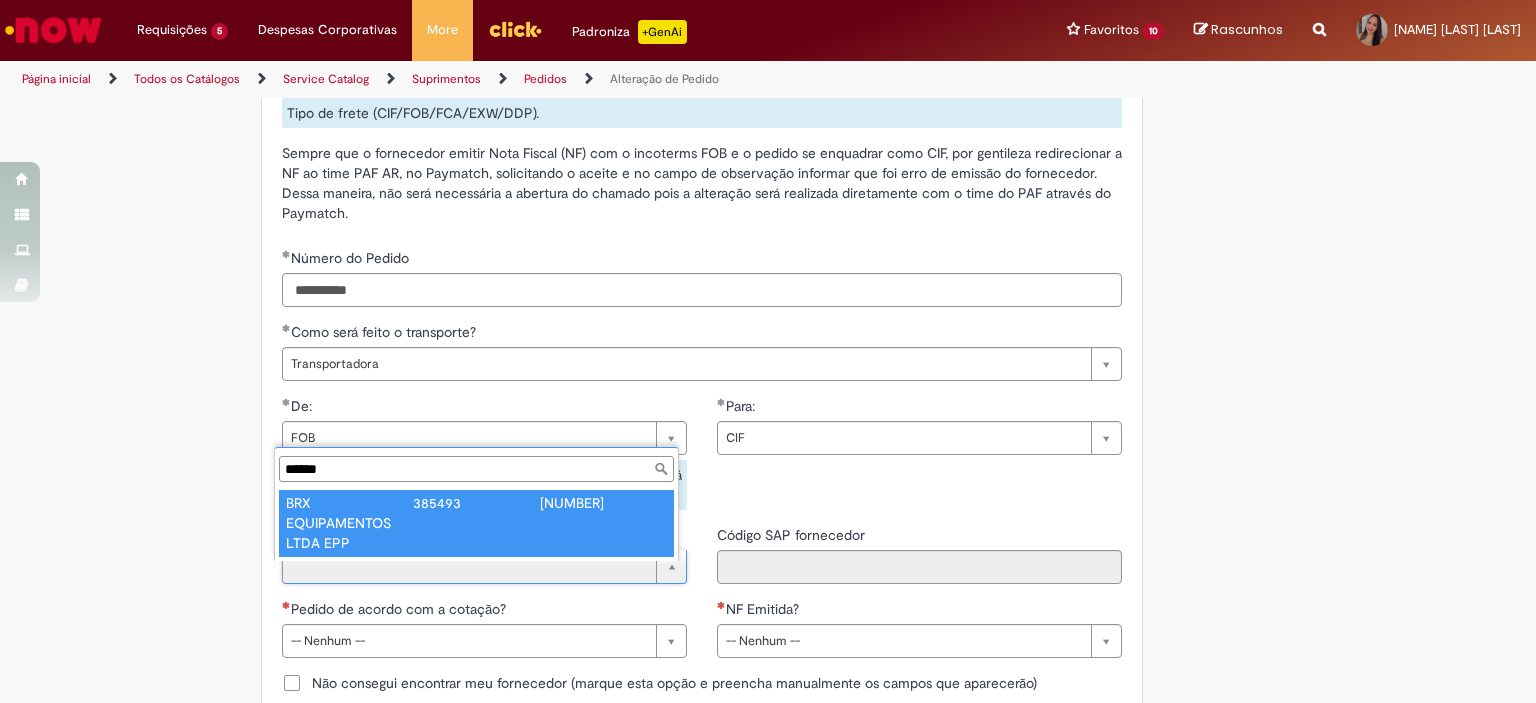 type on "**********" 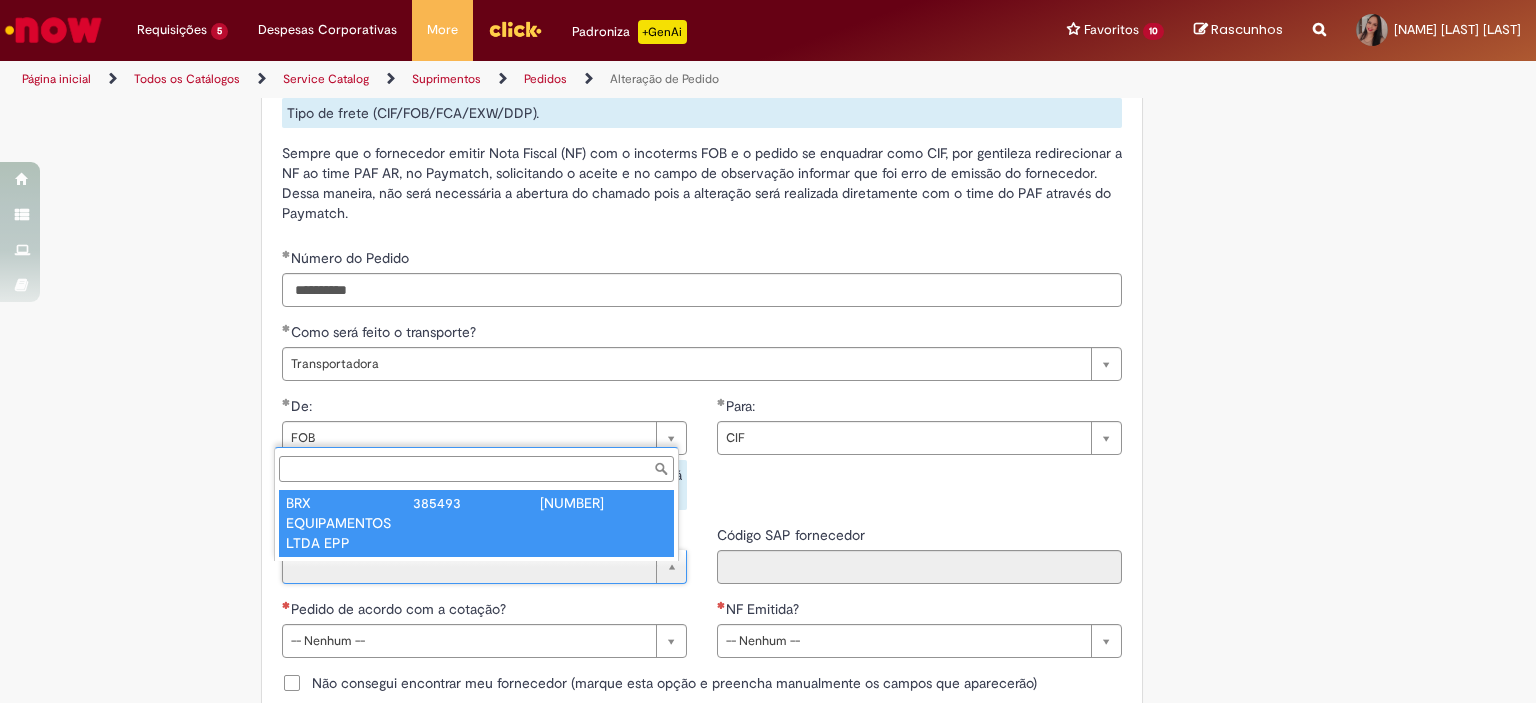 type on "******" 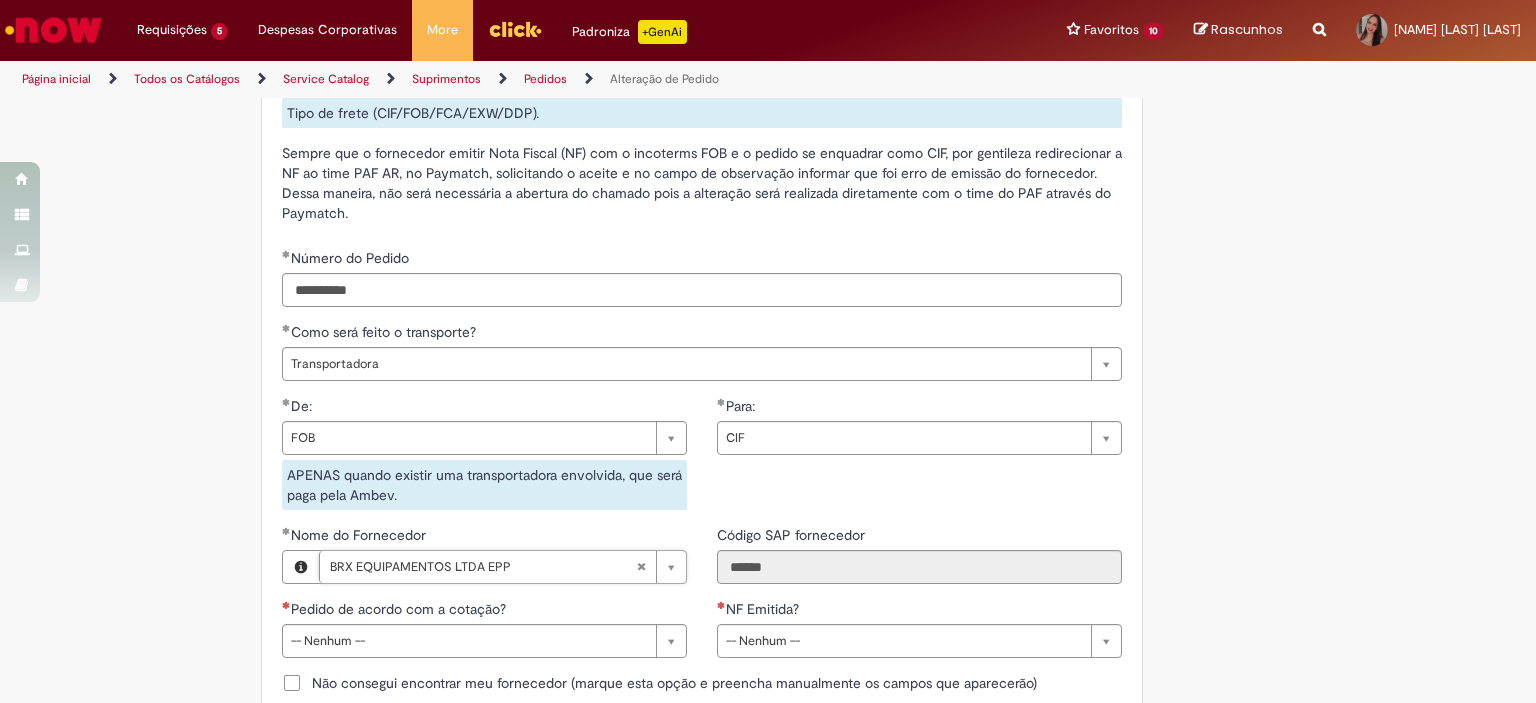 scroll, scrollTop: 1783, scrollLeft: 0, axis: vertical 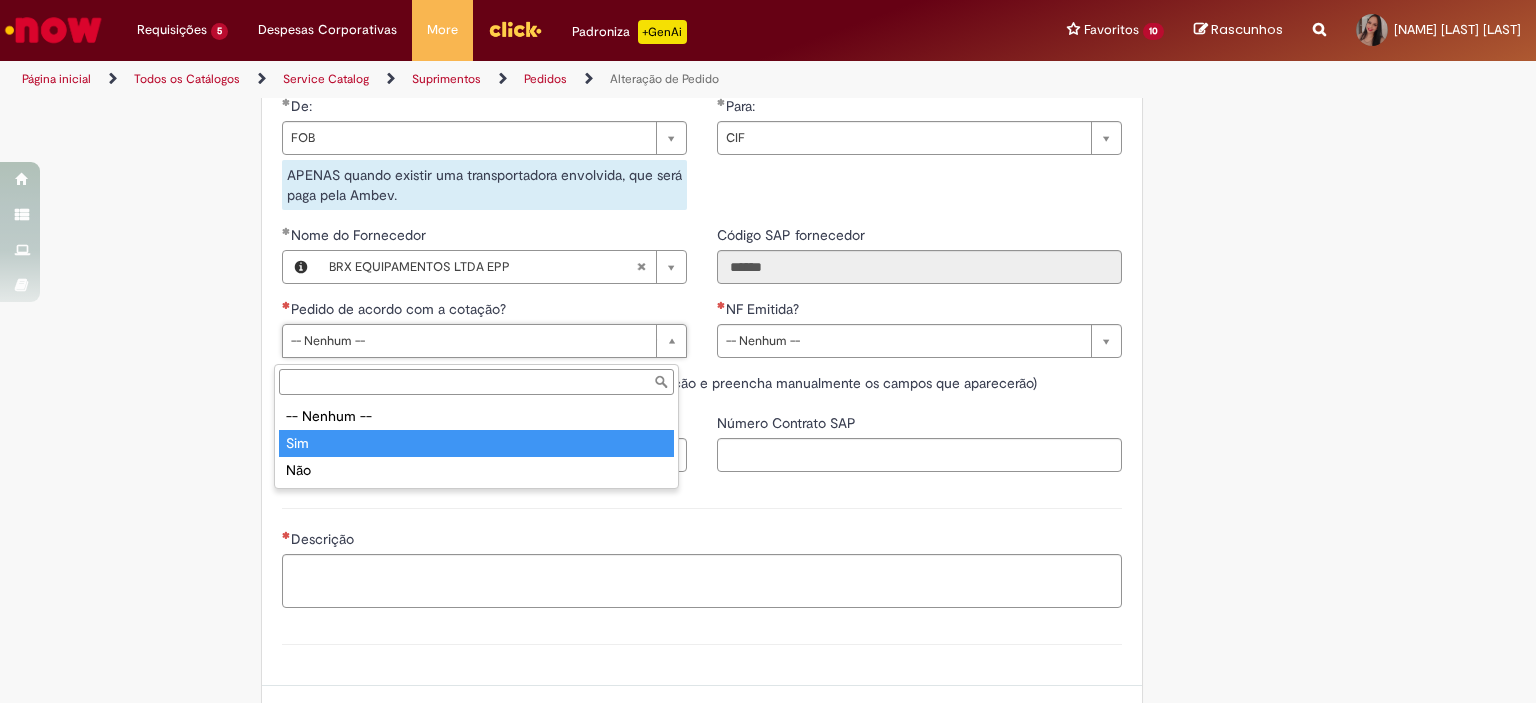 type on "***" 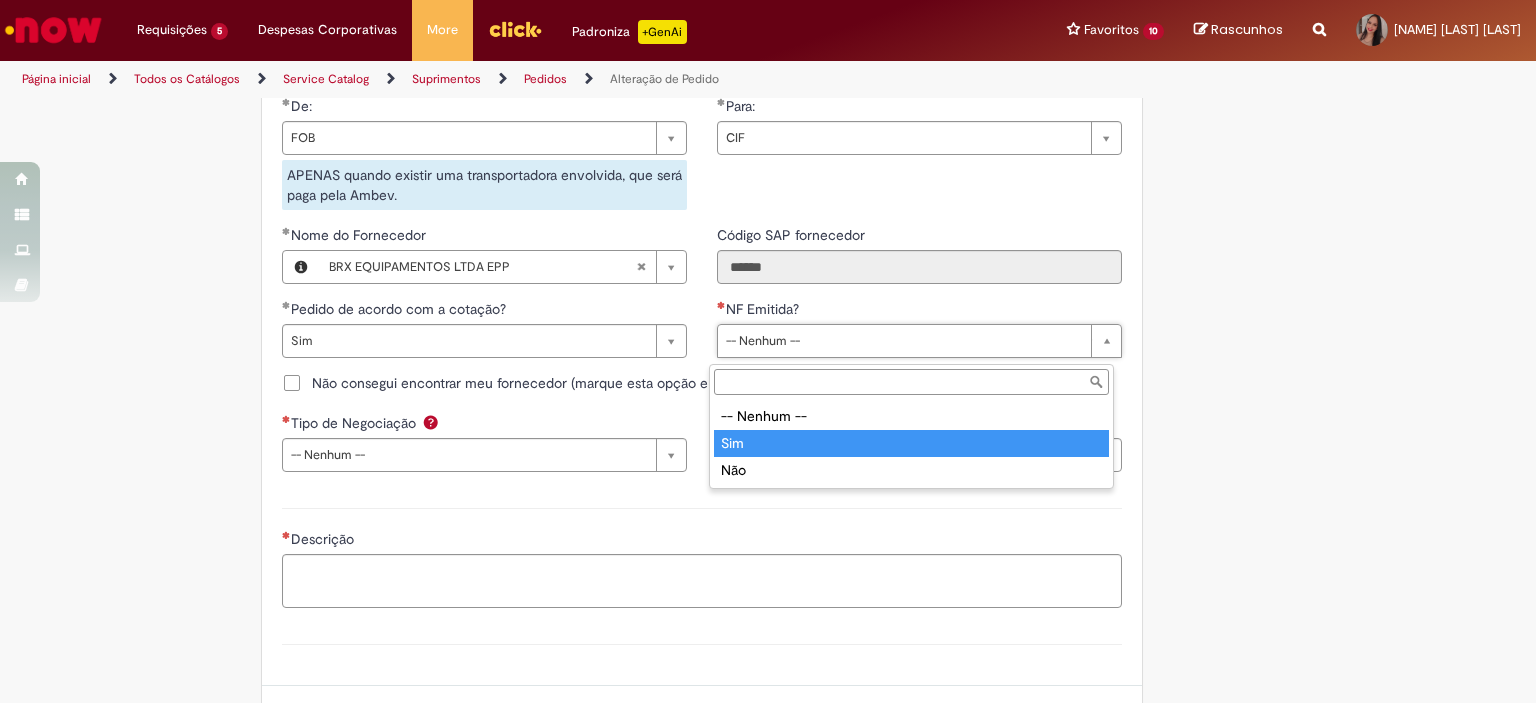type on "***" 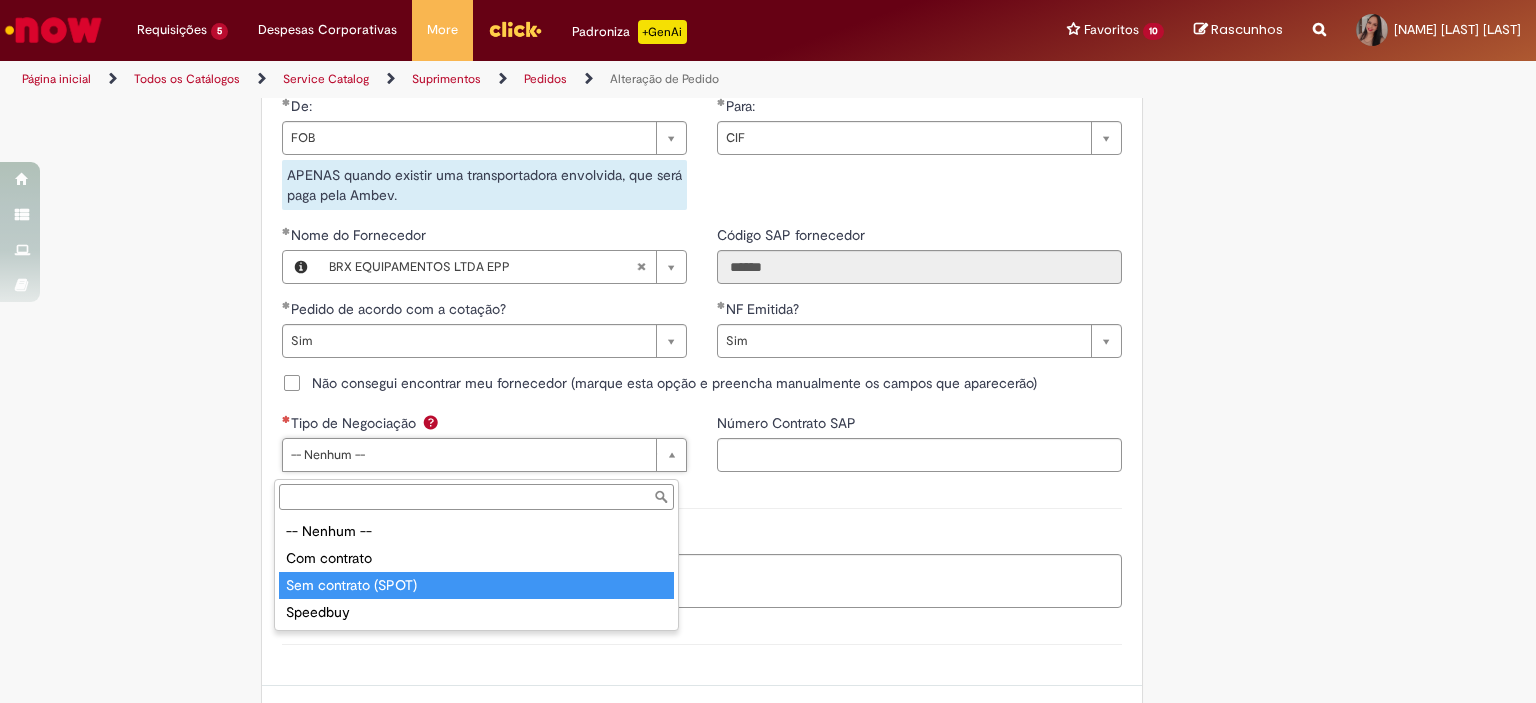 type on "**********" 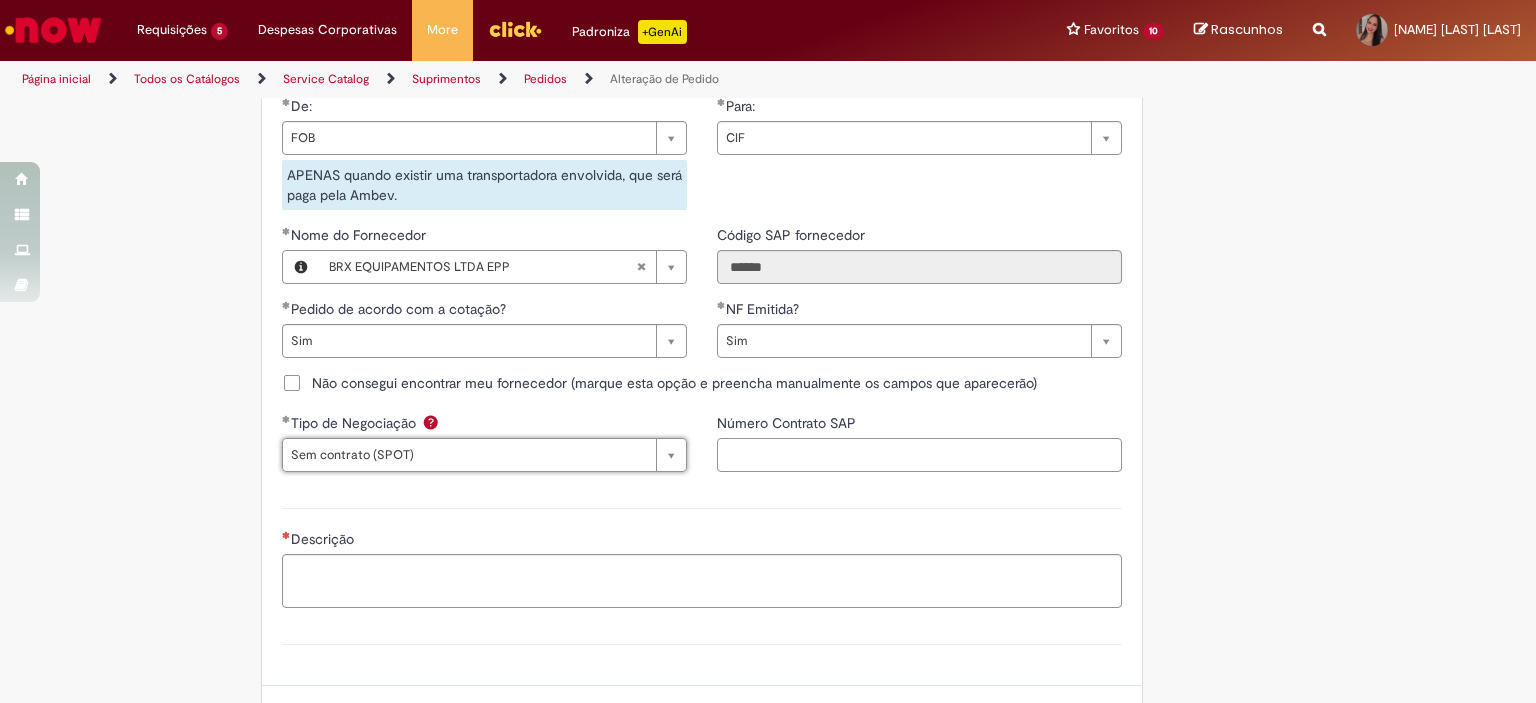 click on "Número Contrato SAP" at bounding box center (919, 455) 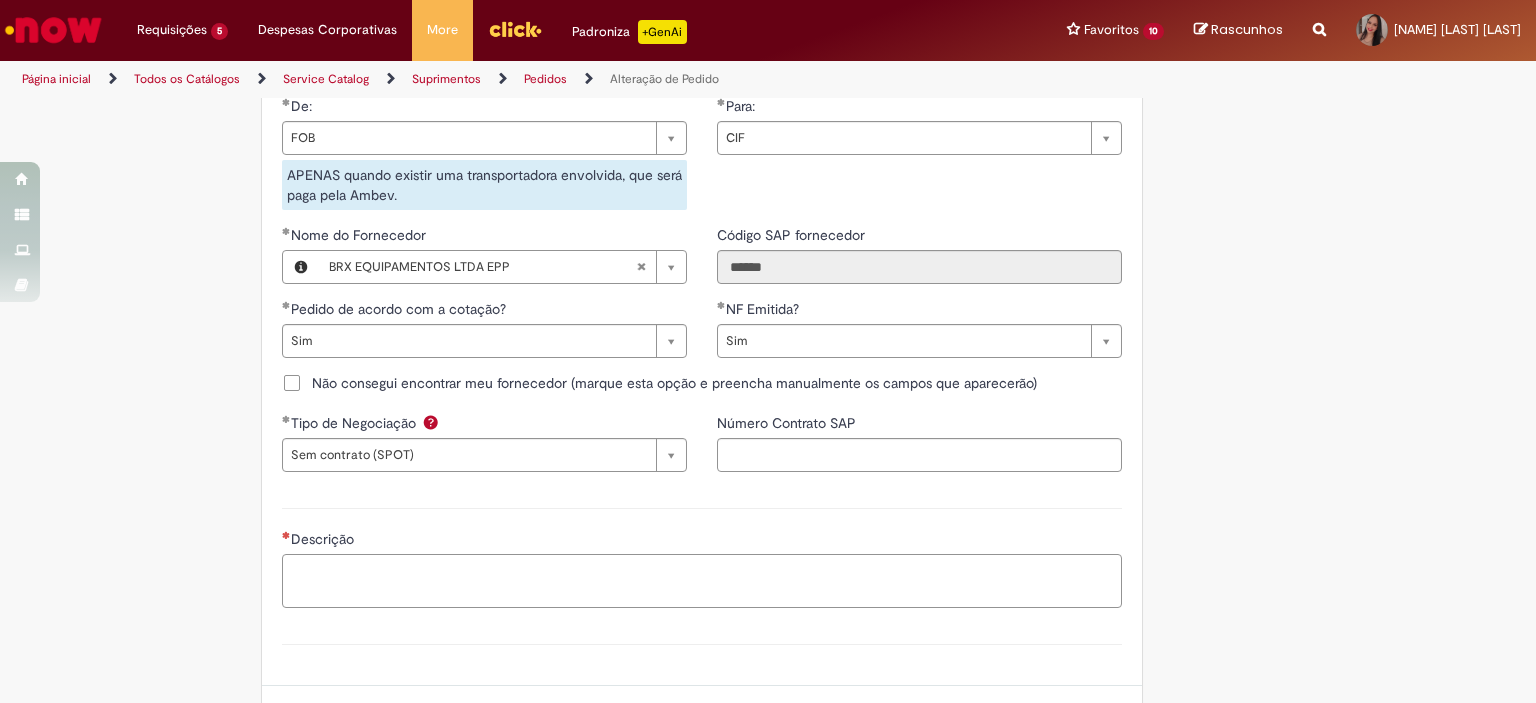 click on "Descrição" at bounding box center (702, 581) 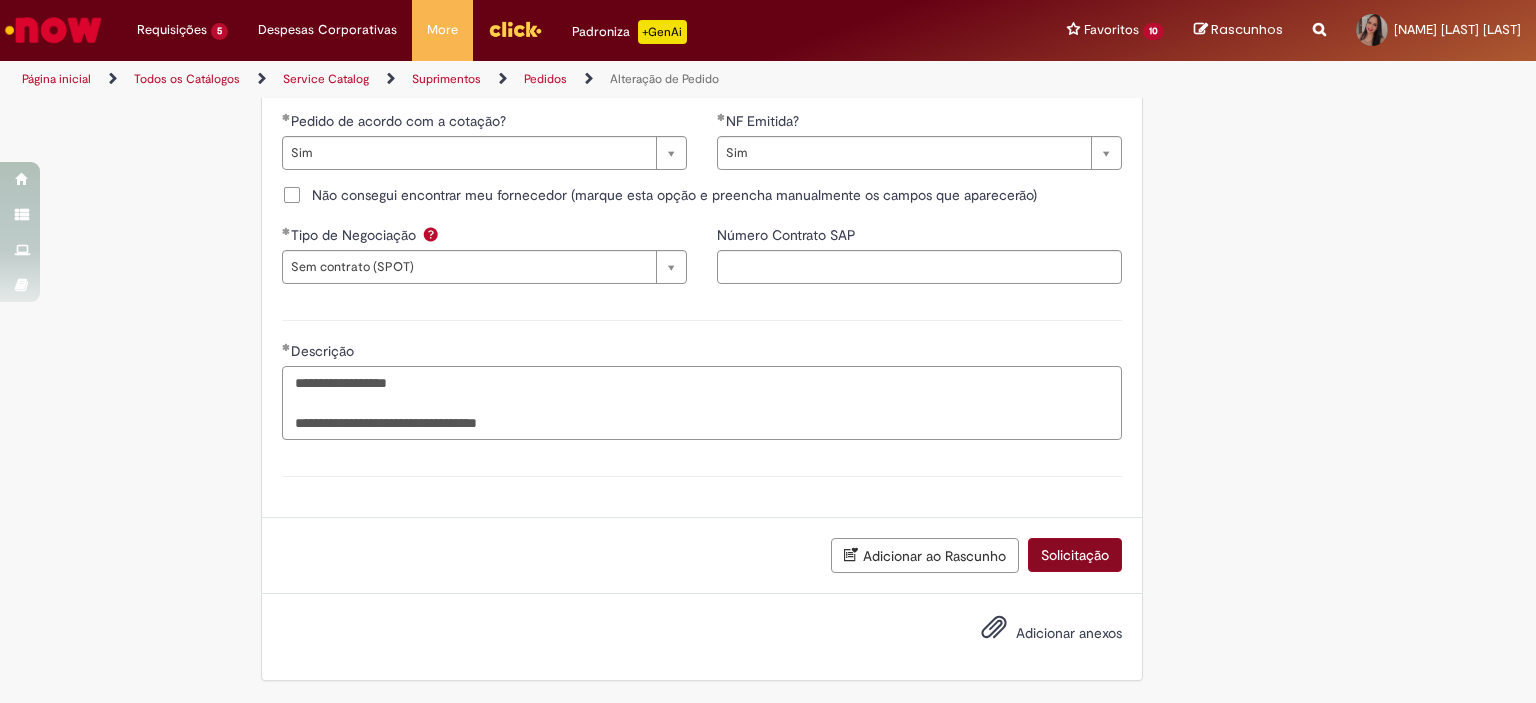 type on "**********" 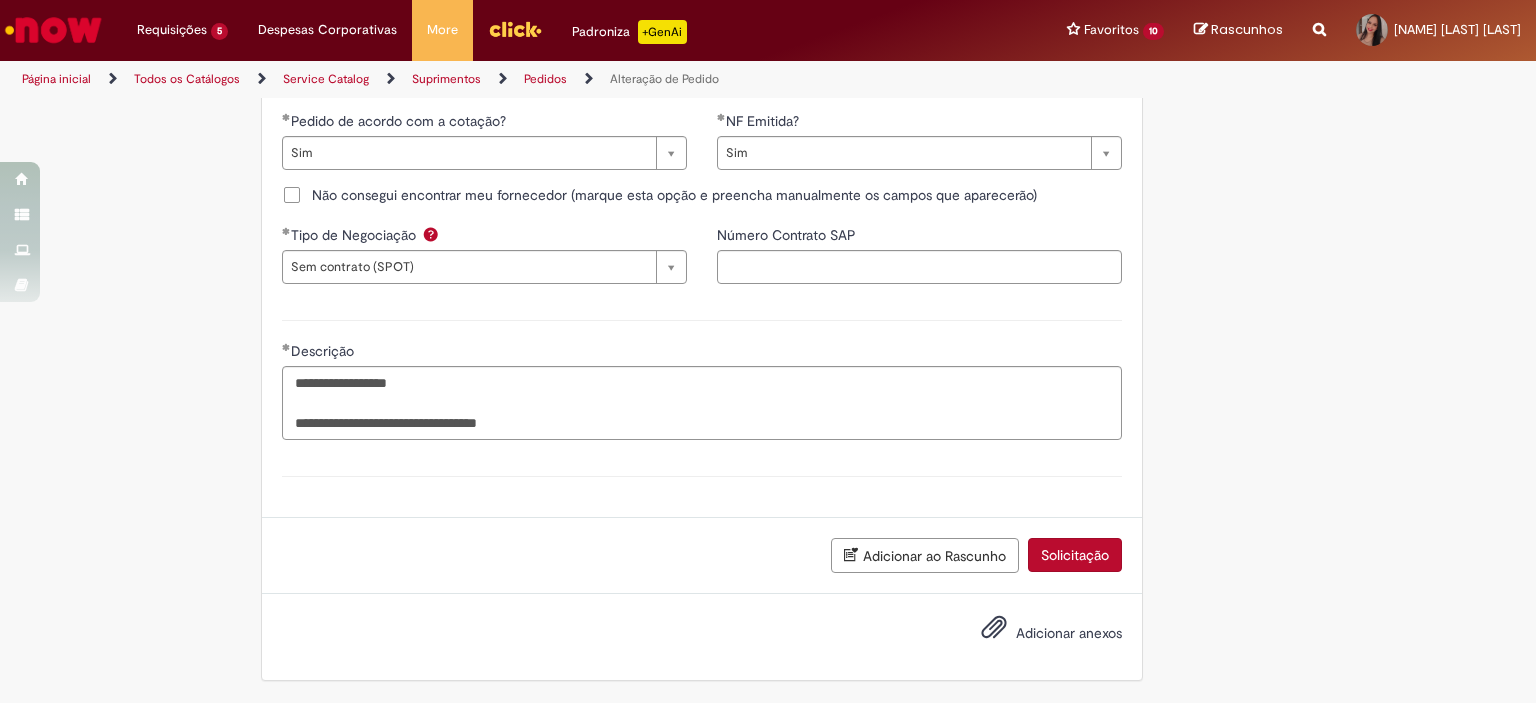 click on "Solicitação" at bounding box center (1075, 555) 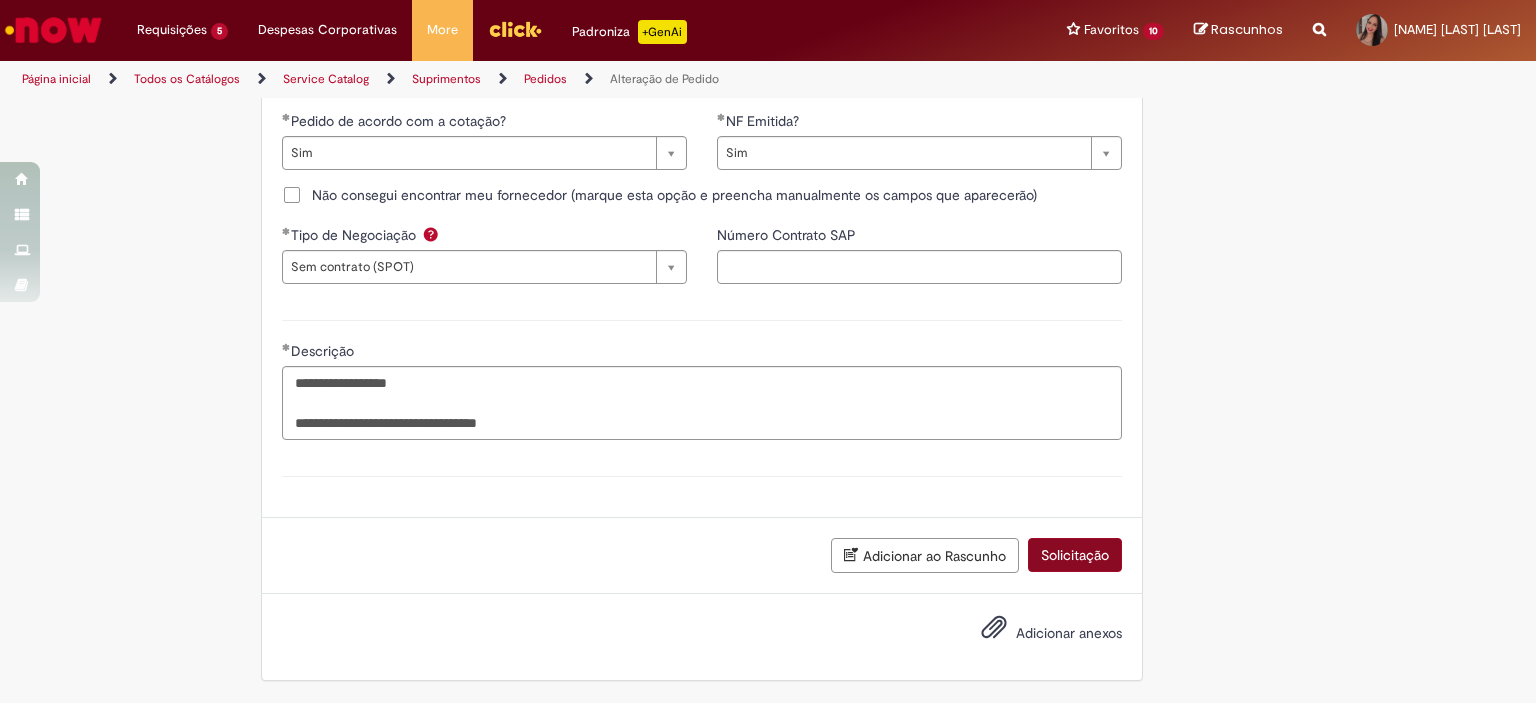 scroll, scrollTop: 1933, scrollLeft: 0, axis: vertical 